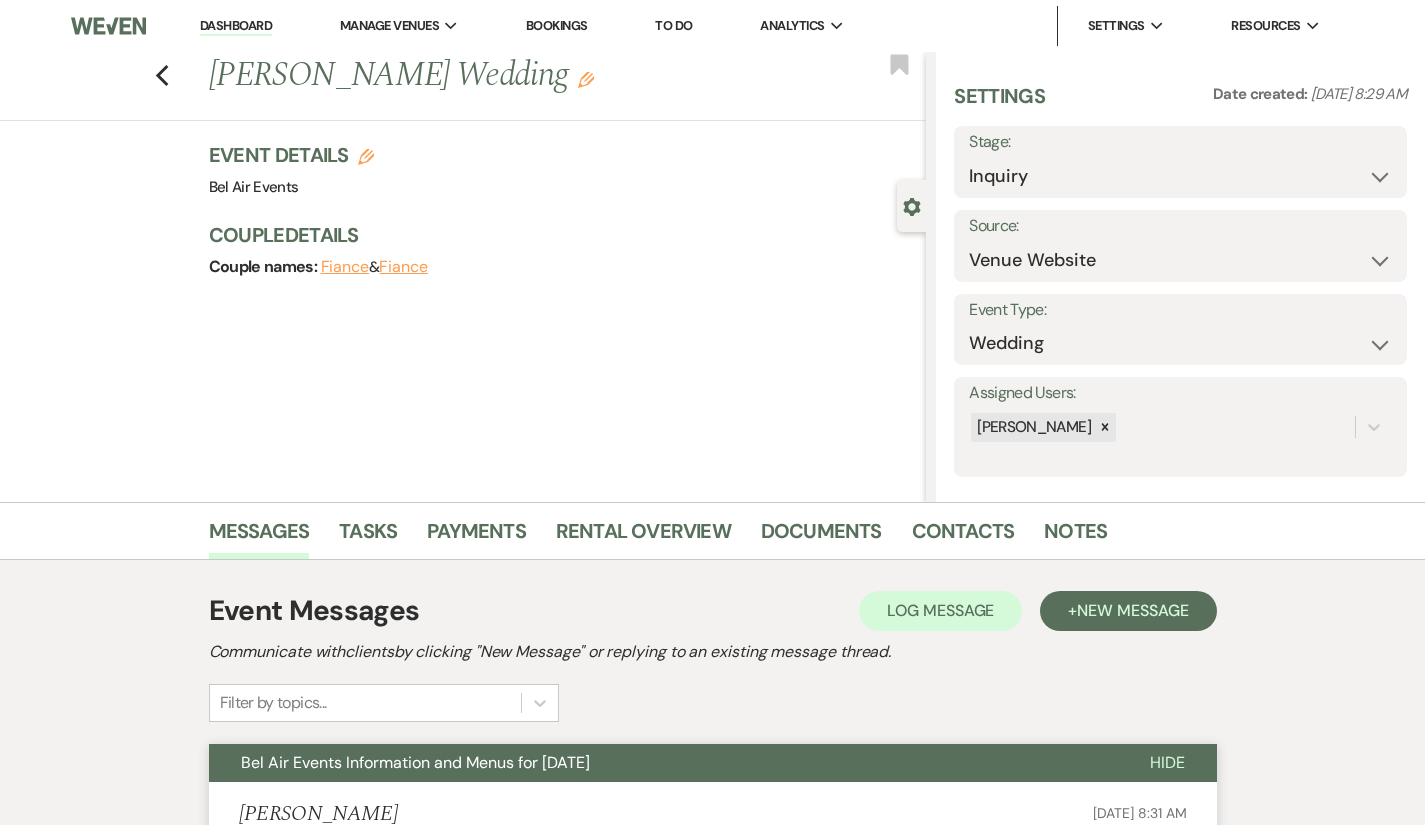 select on "5" 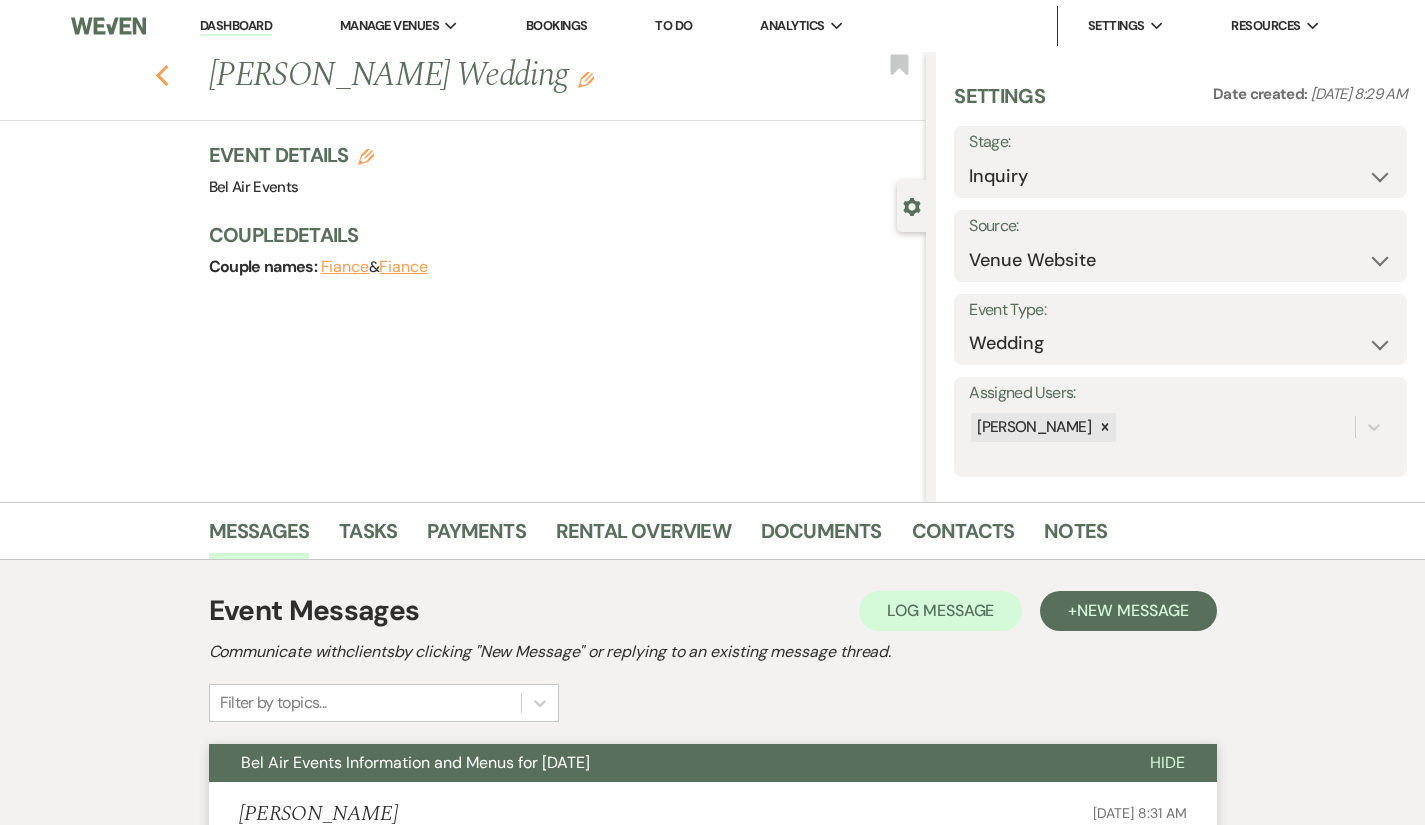 click on "Previous" 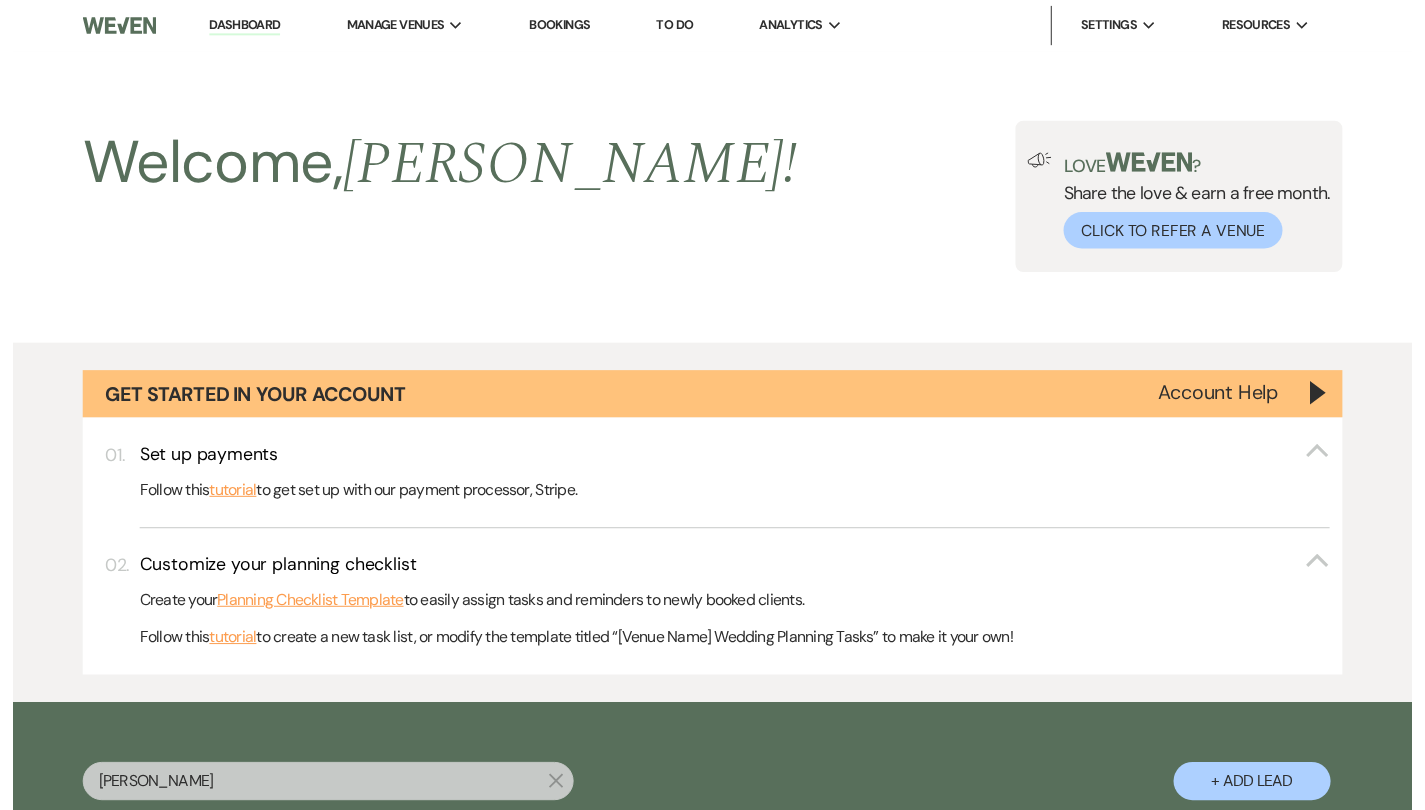 scroll, scrollTop: 366, scrollLeft: 0, axis: vertical 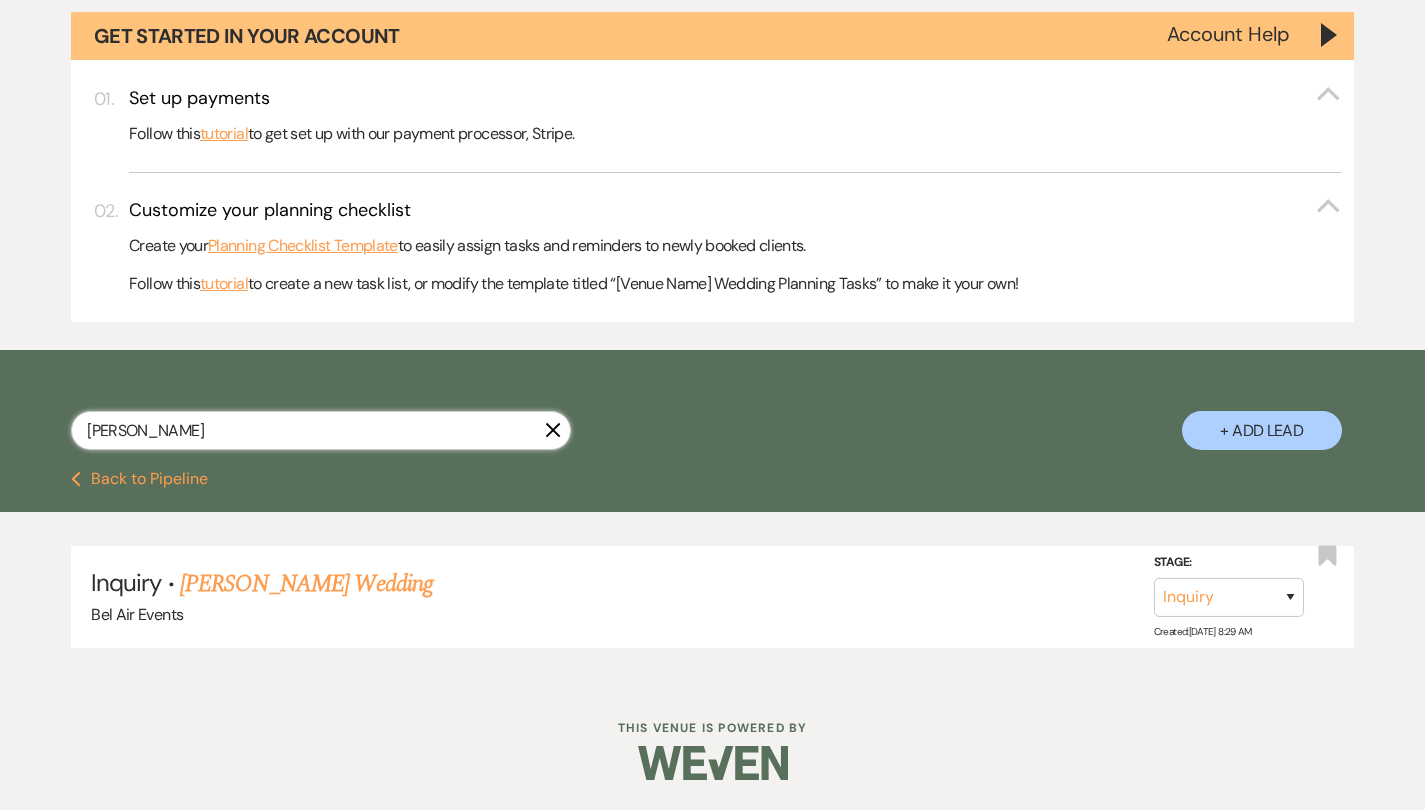 click on "[PERSON_NAME]" at bounding box center [321, 430] 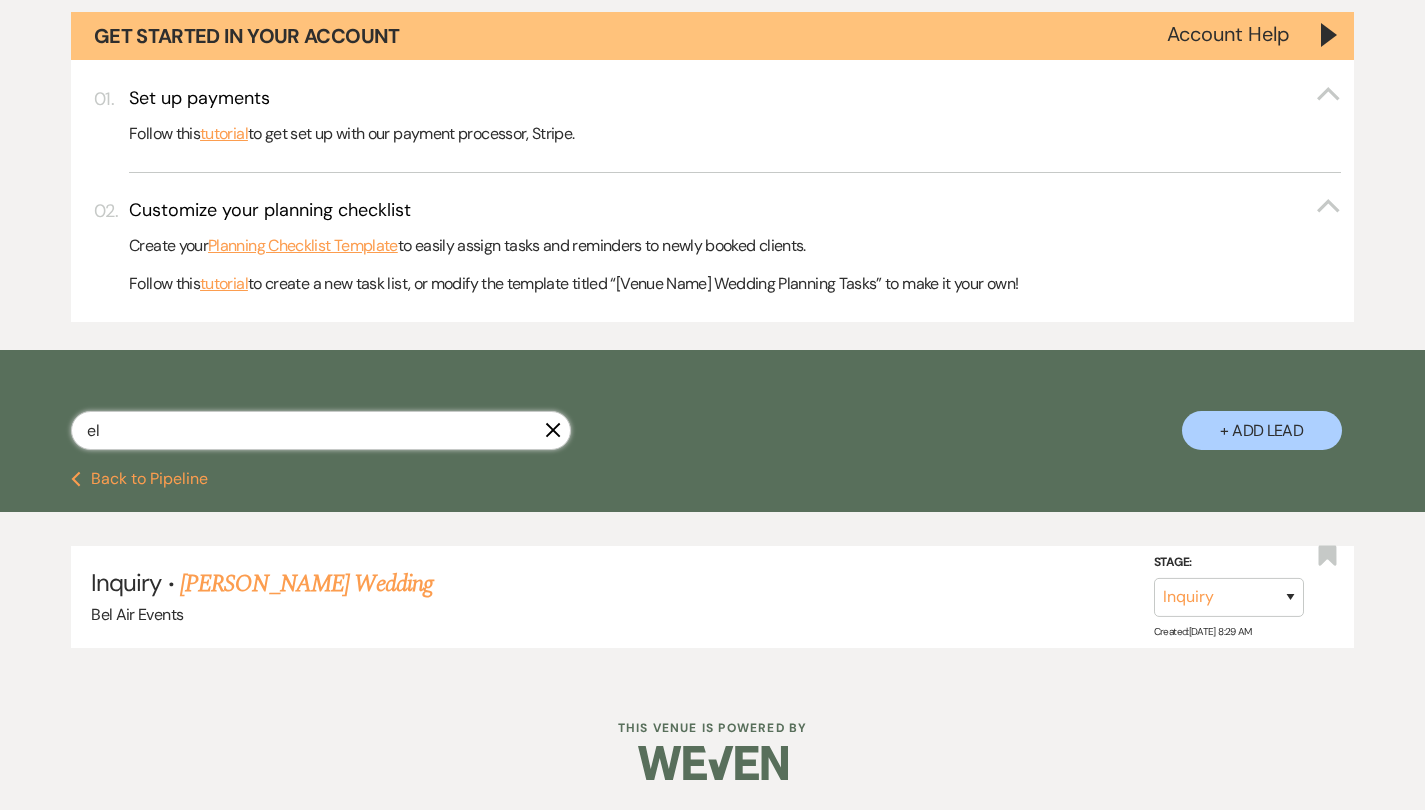 type on "e" 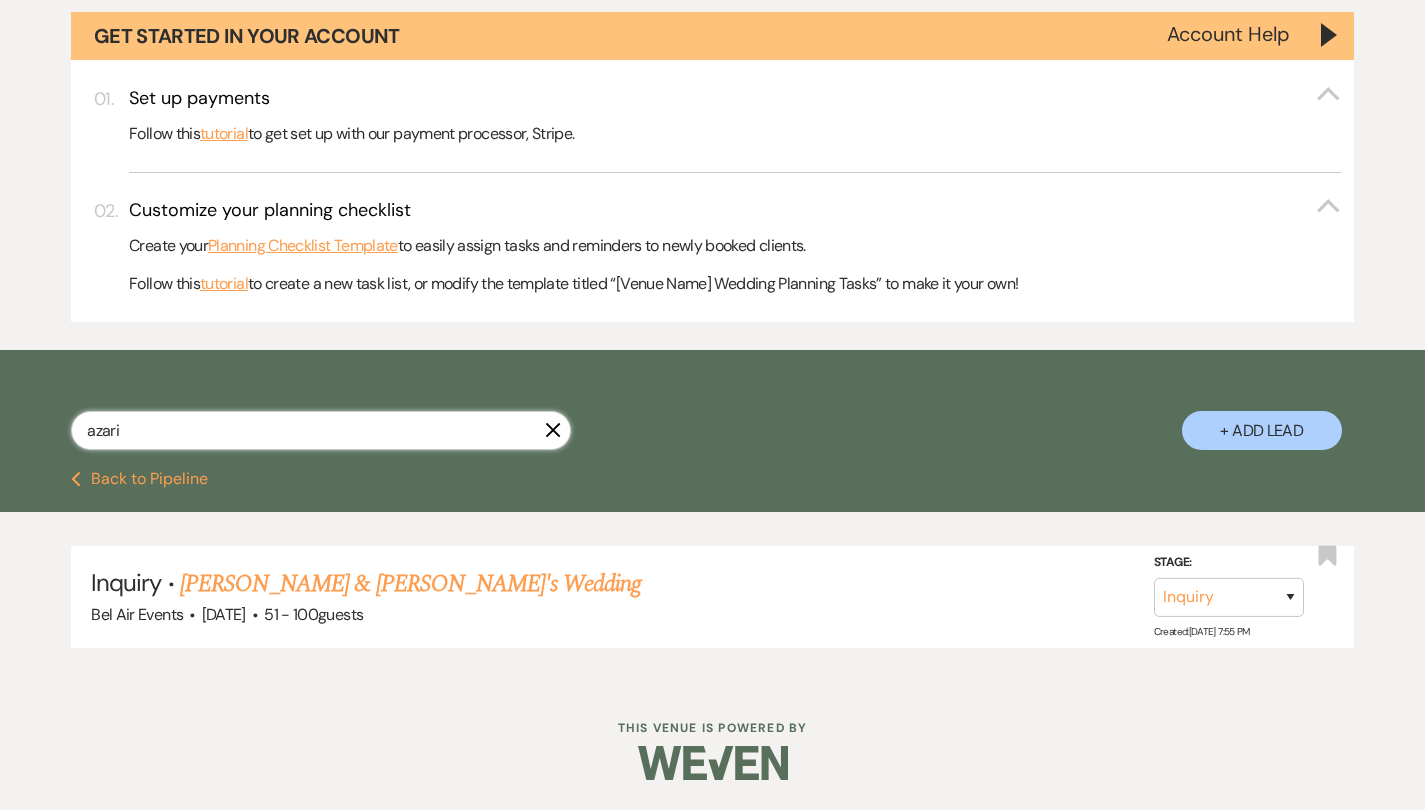 type on "azari" 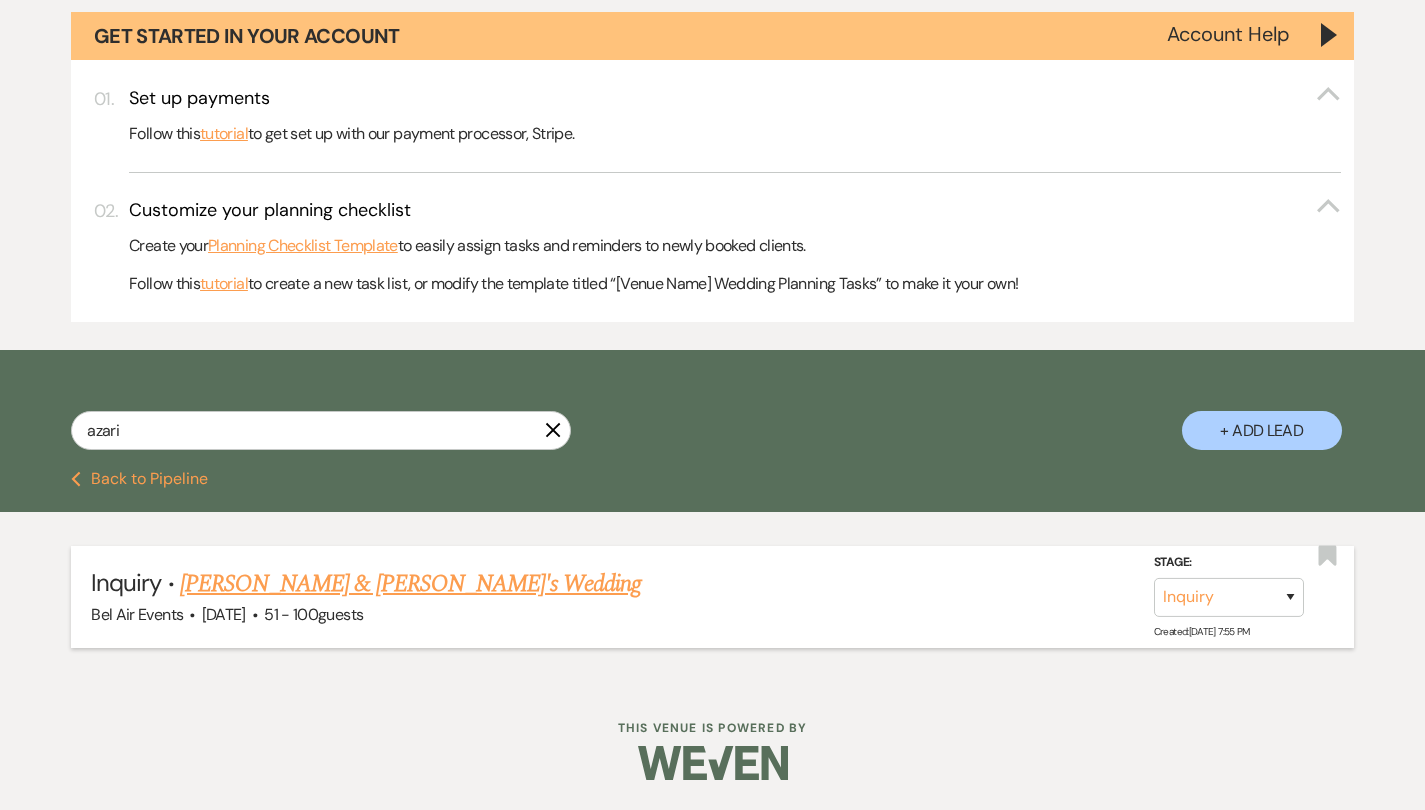 click on "[PERSON_NAME] & [PERSON_NAME]'s Wedding" at bounding box center [411, 584] 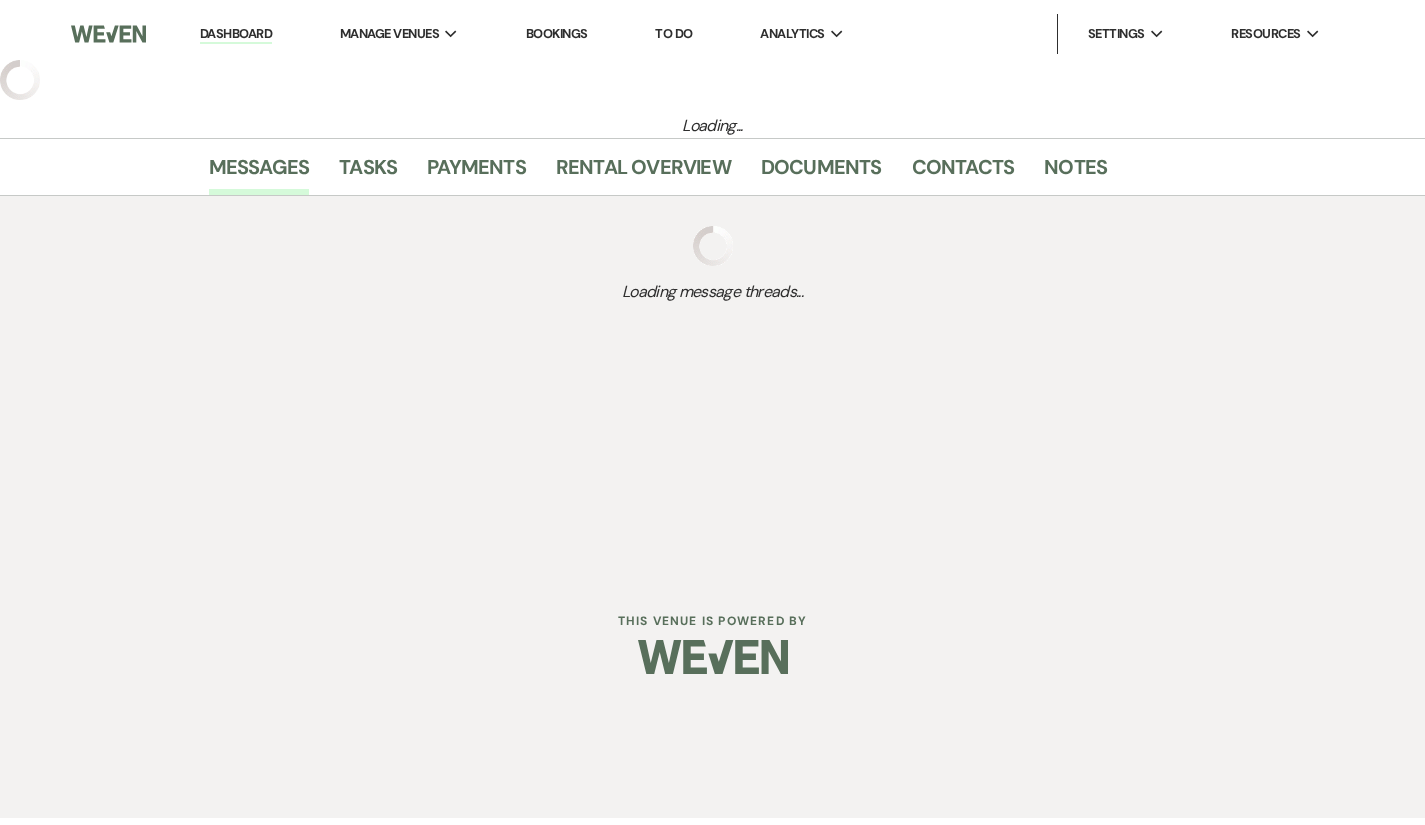 scroll, scrollTop: 0, scrollLeft: 0, axis: both 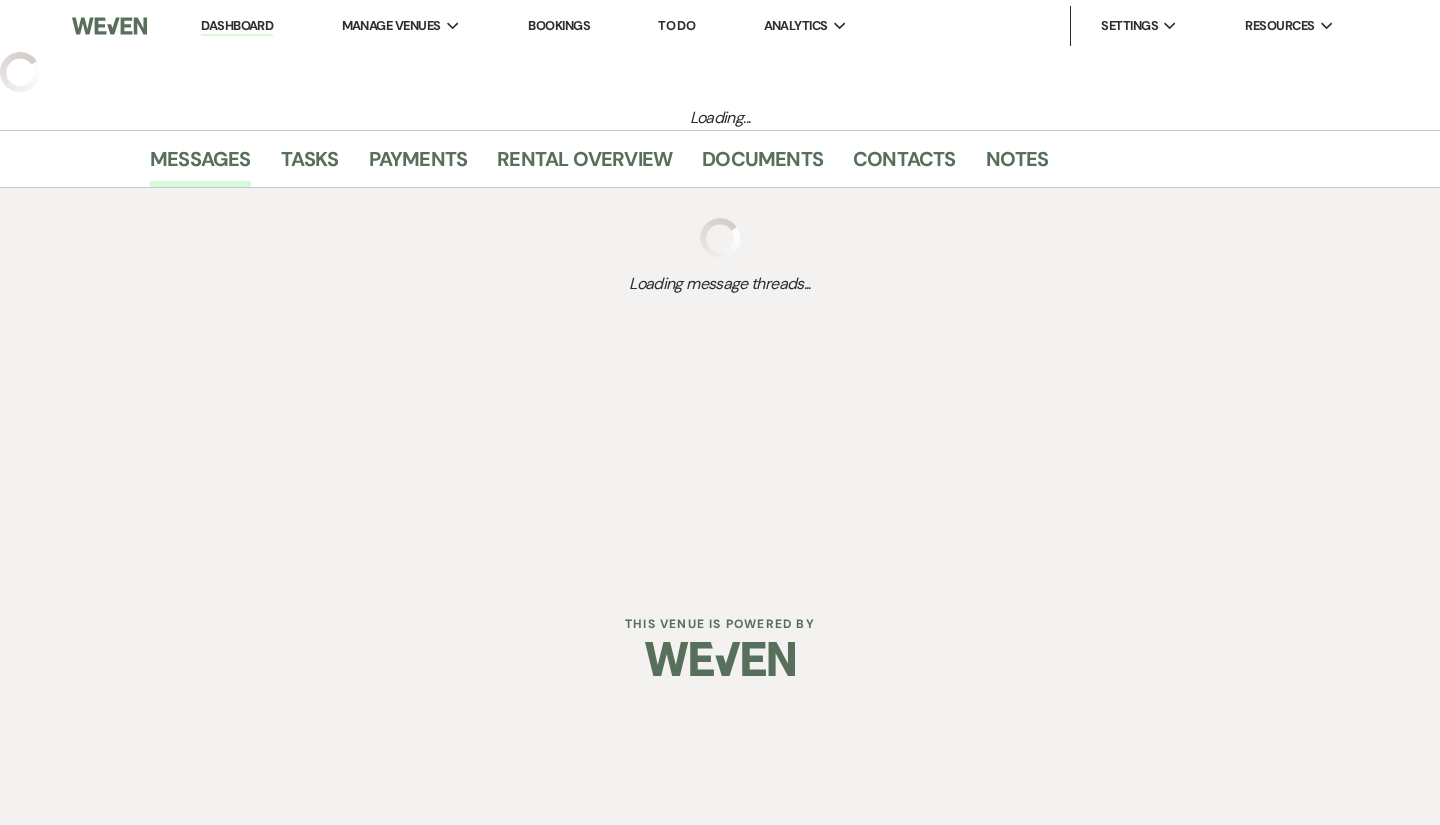 select on "2" 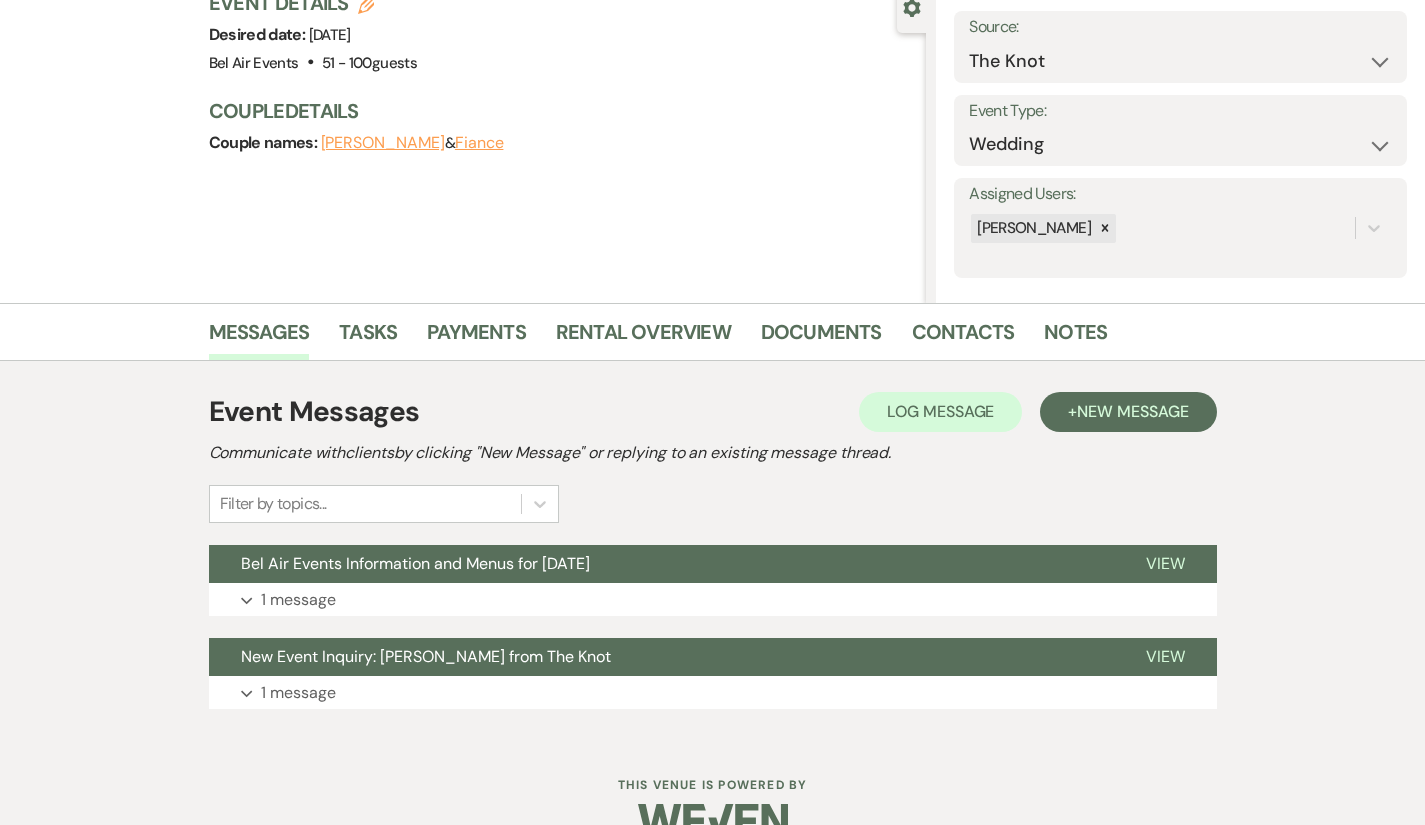 scroll, scrollTop: 242, scrollLeft: 0, axis: vertical 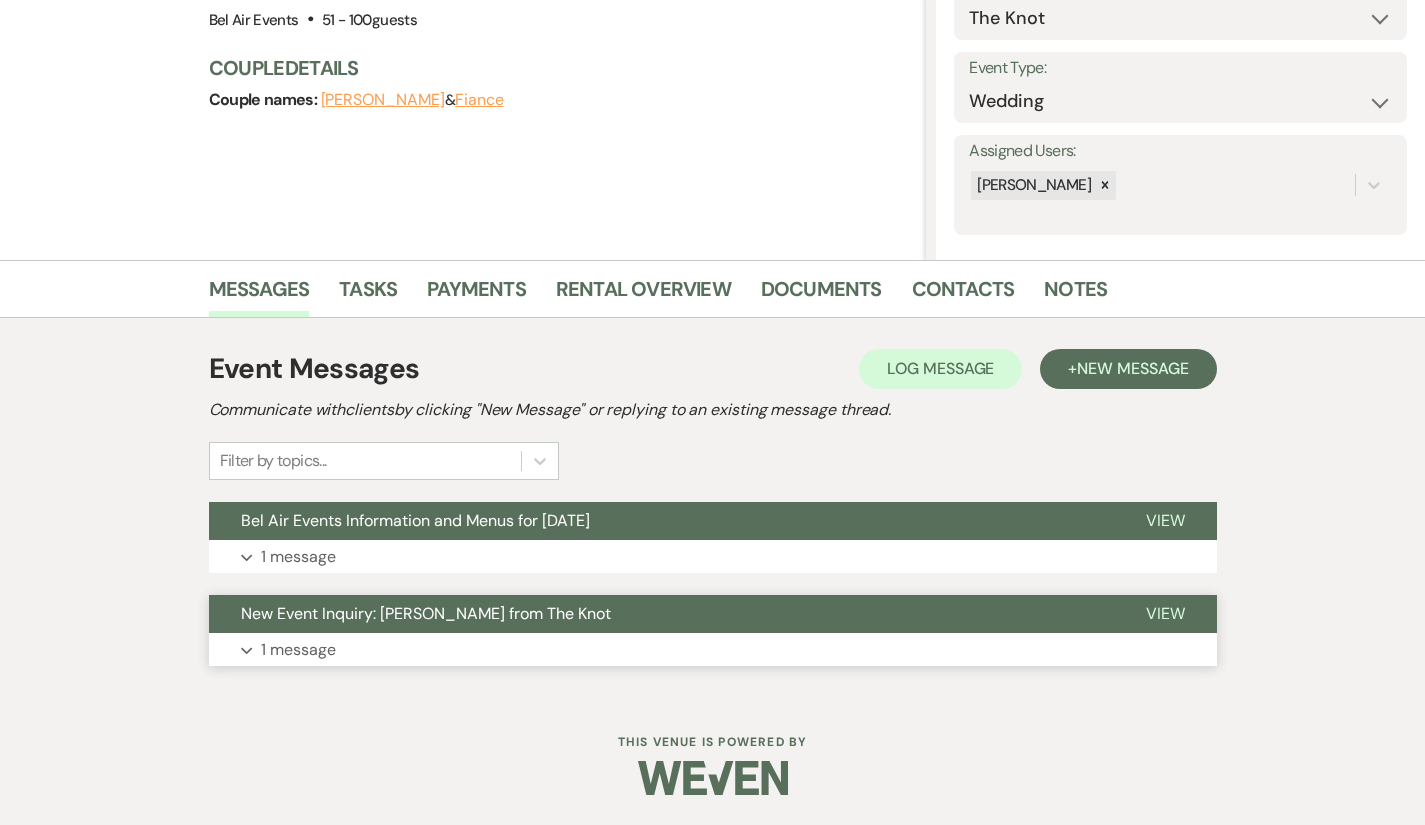 click on "1 message" at bounding box center (298, 650) 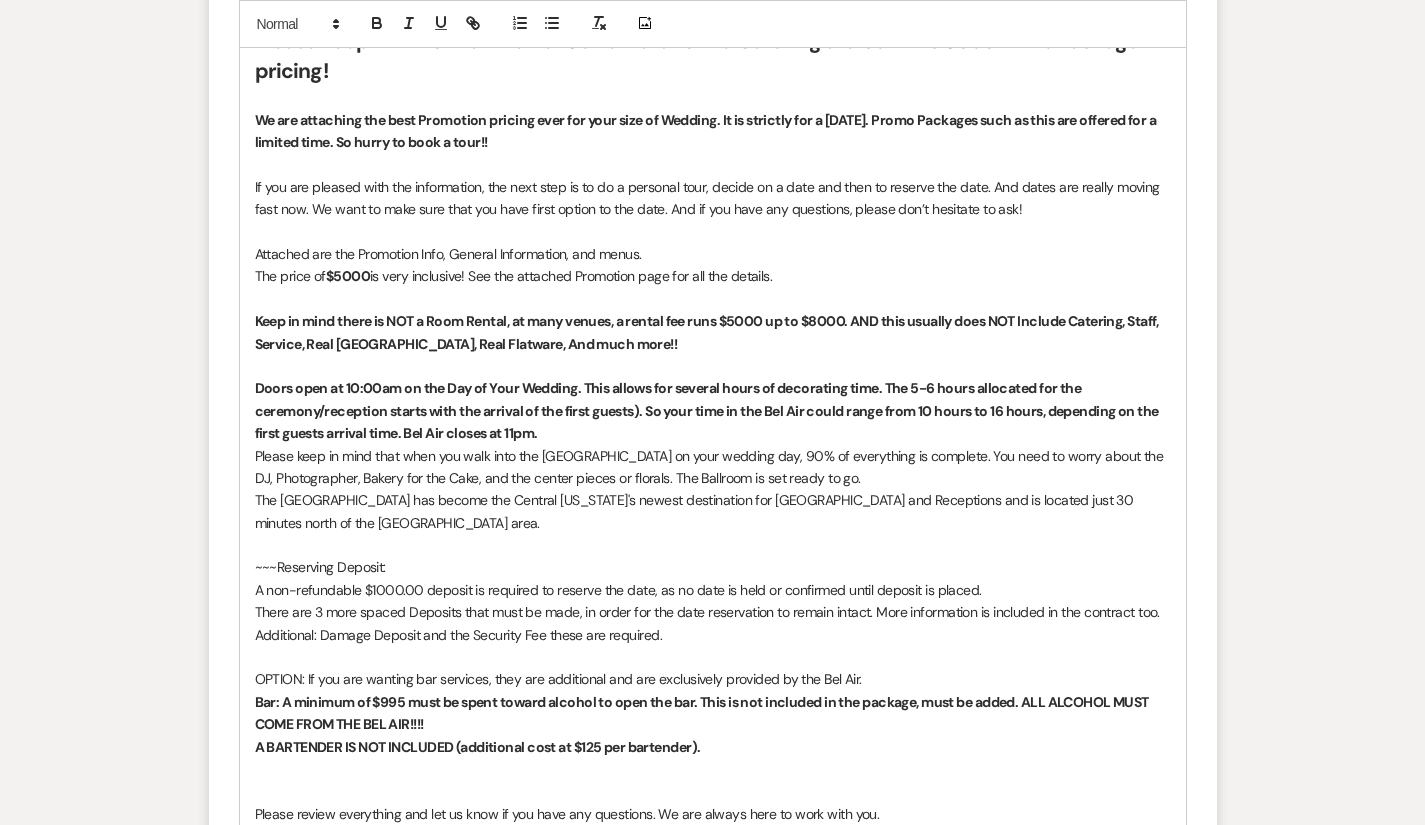 scroll, scrollTop: 2378, scrollLeft: 0, axis: vertical 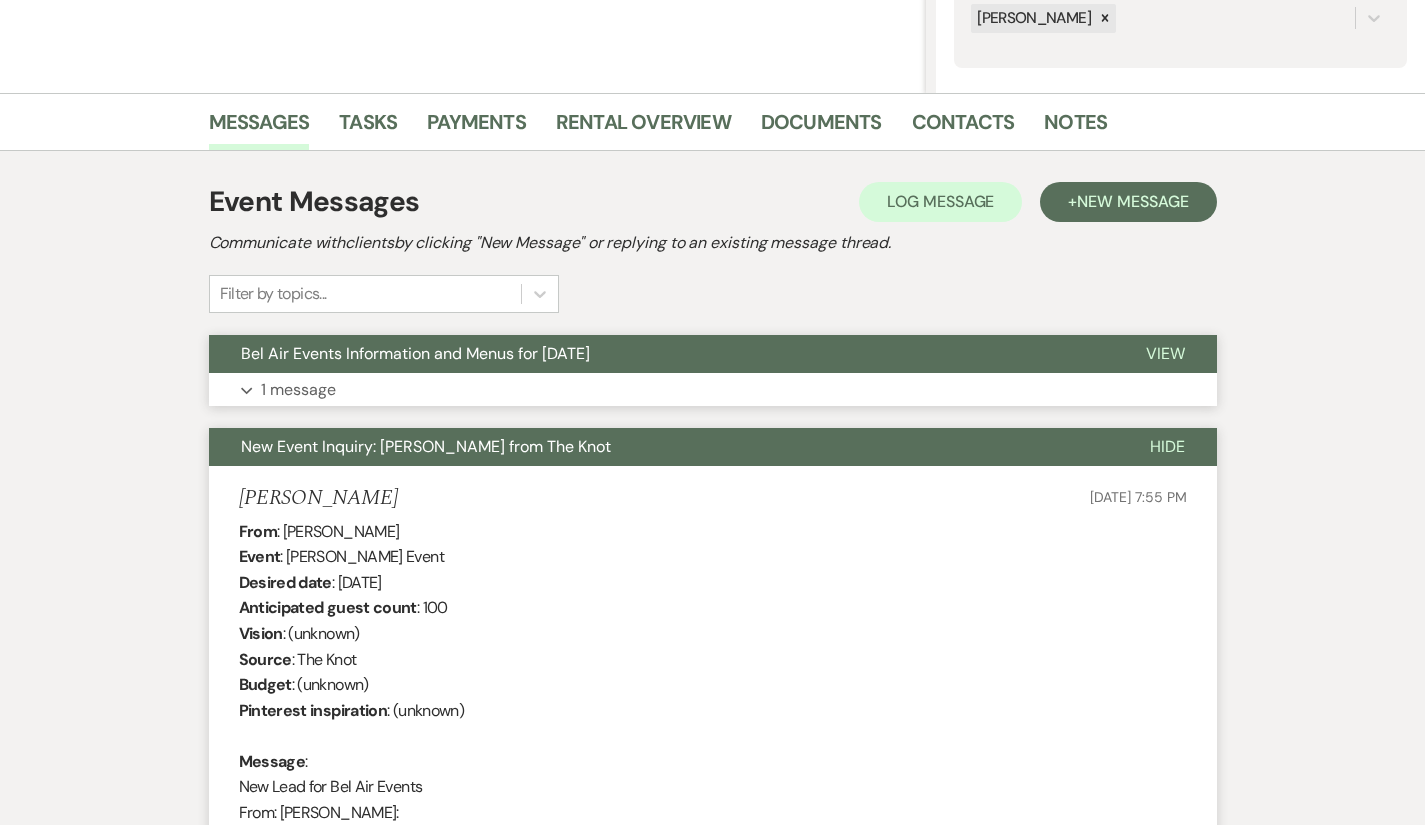 click 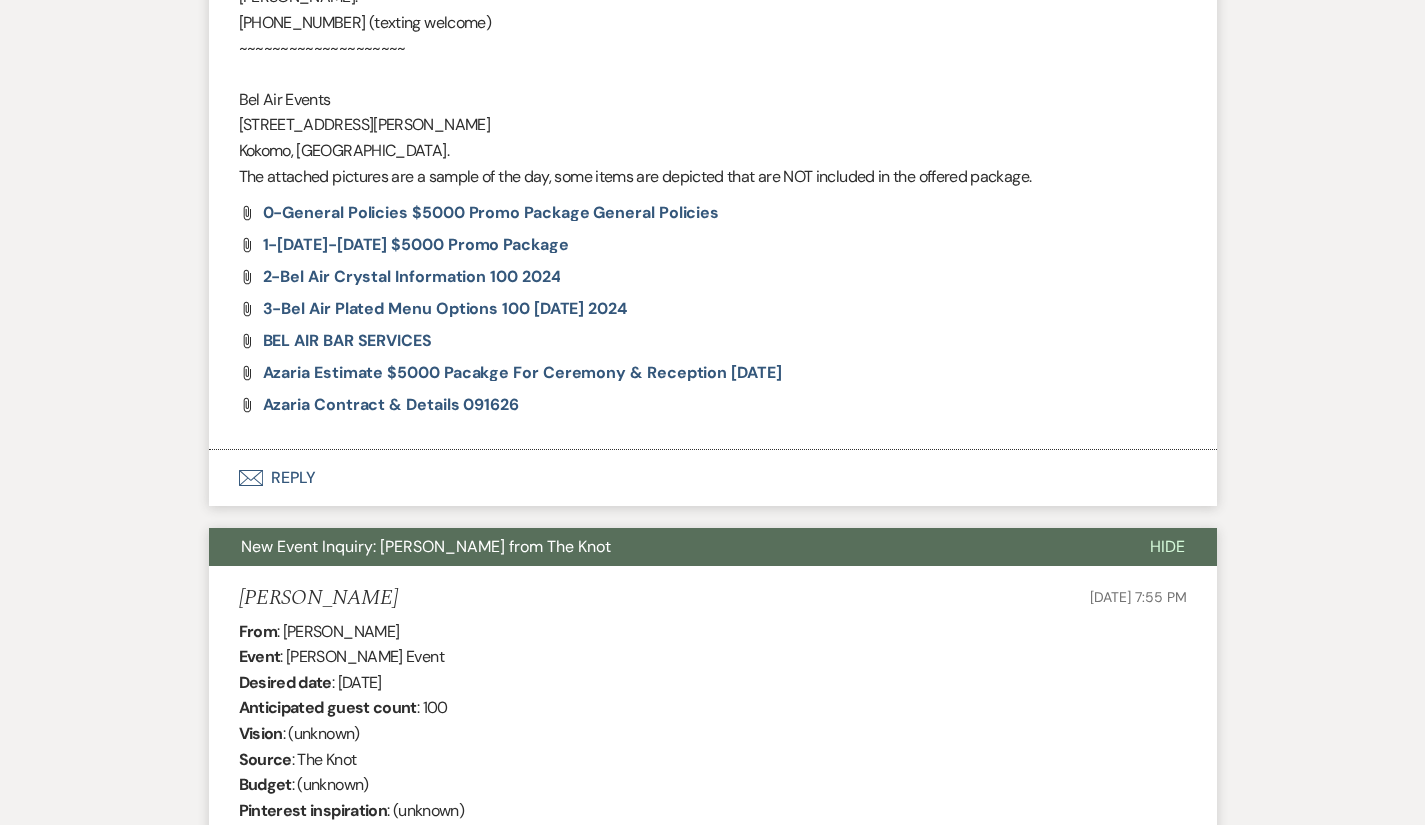 scroll, scrollTop: 0, scrollLeft: 0, axis: both 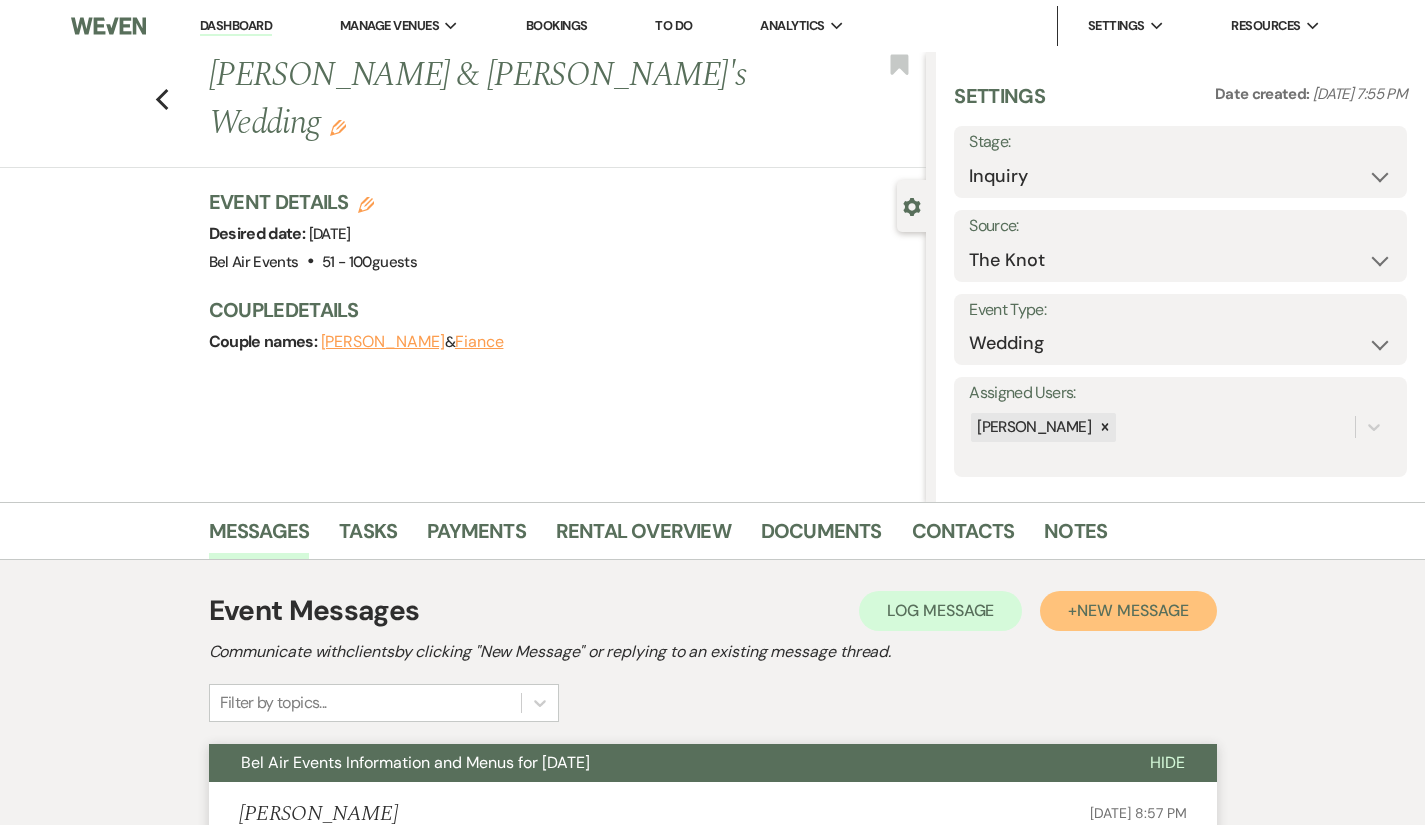 click on "New Message" at bounding box center (1132, 610) 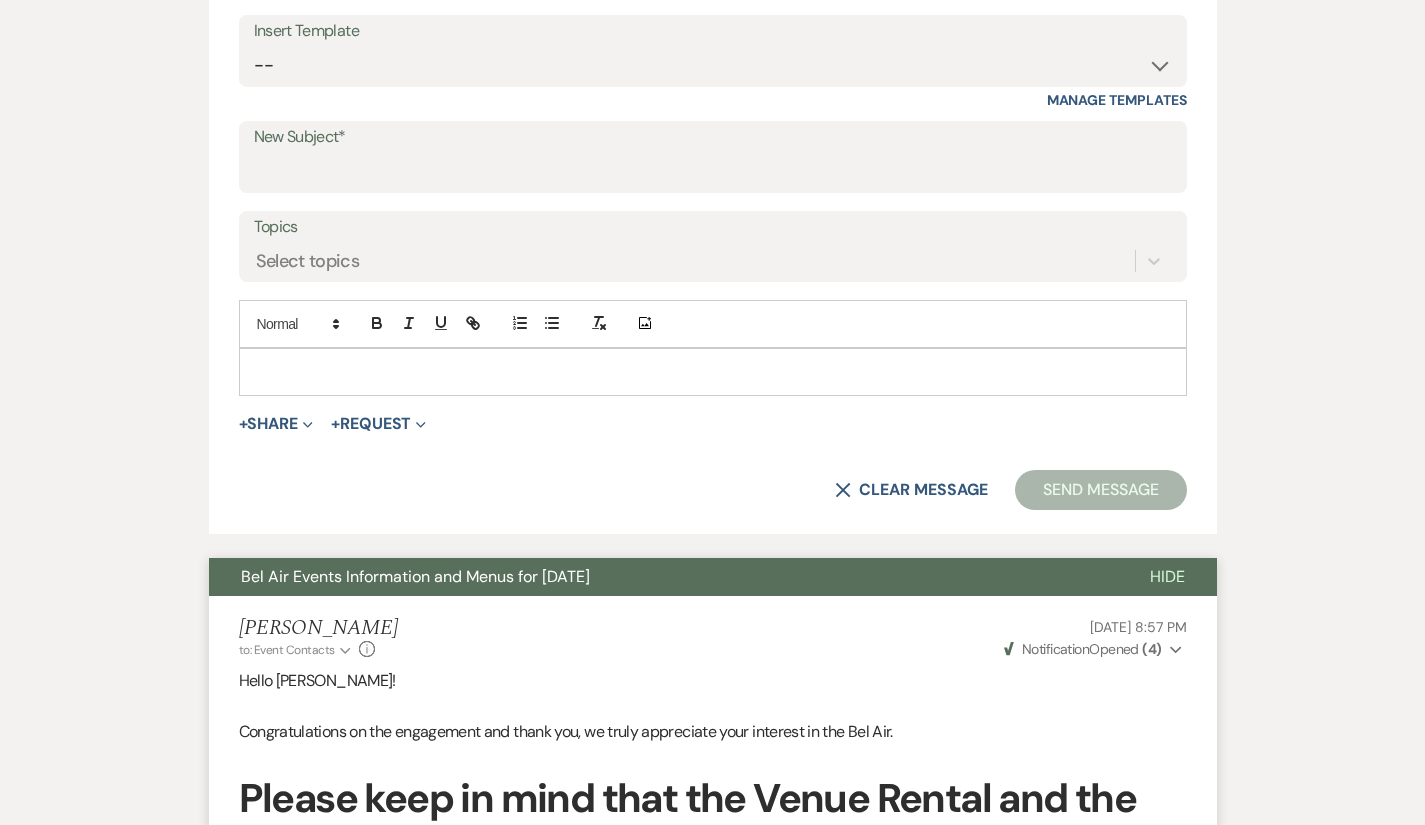 scroll, scrollTop: 954, scrollLeft: 0, axis: vertical 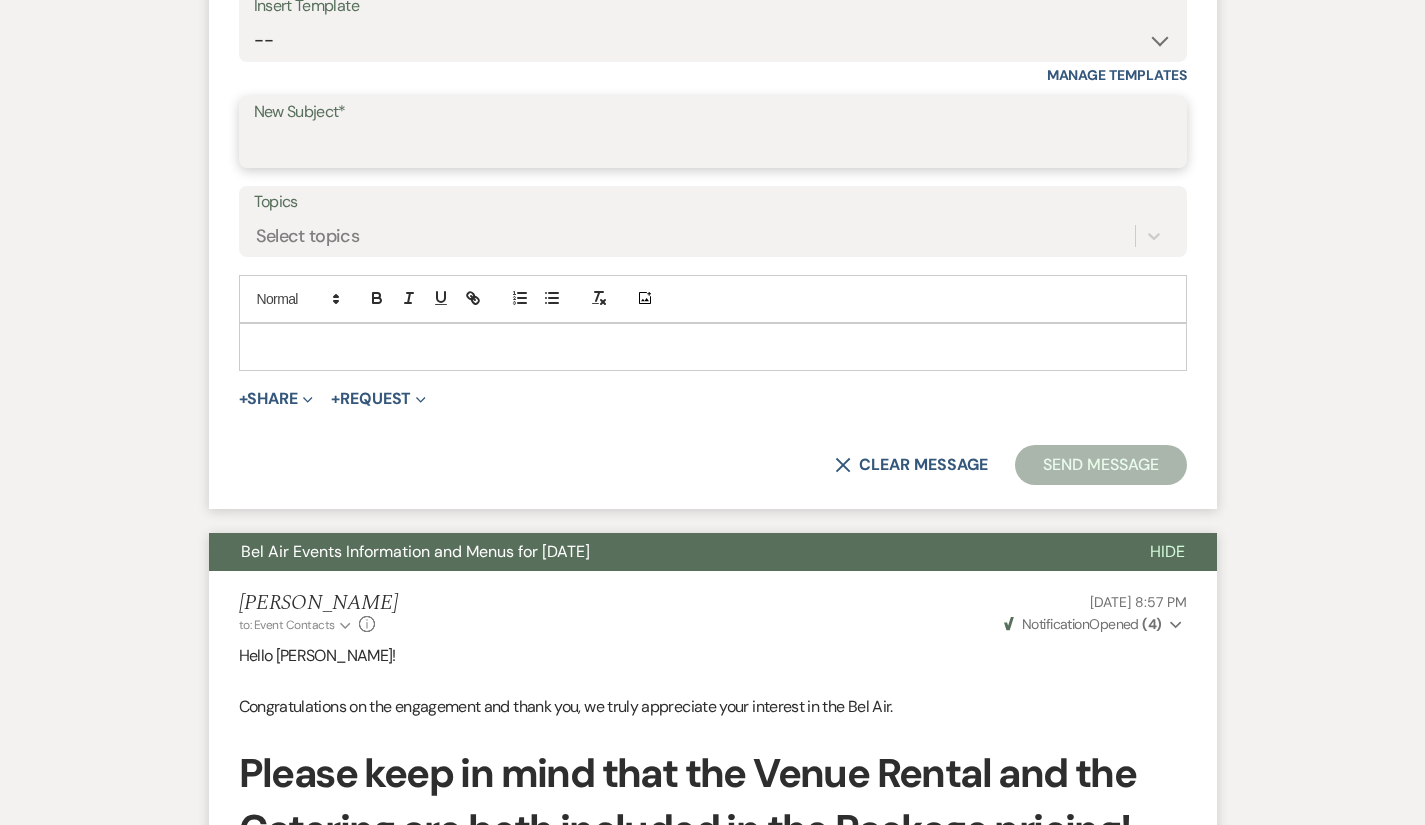 click on "New Subject*" at bounding box center (713, 146) 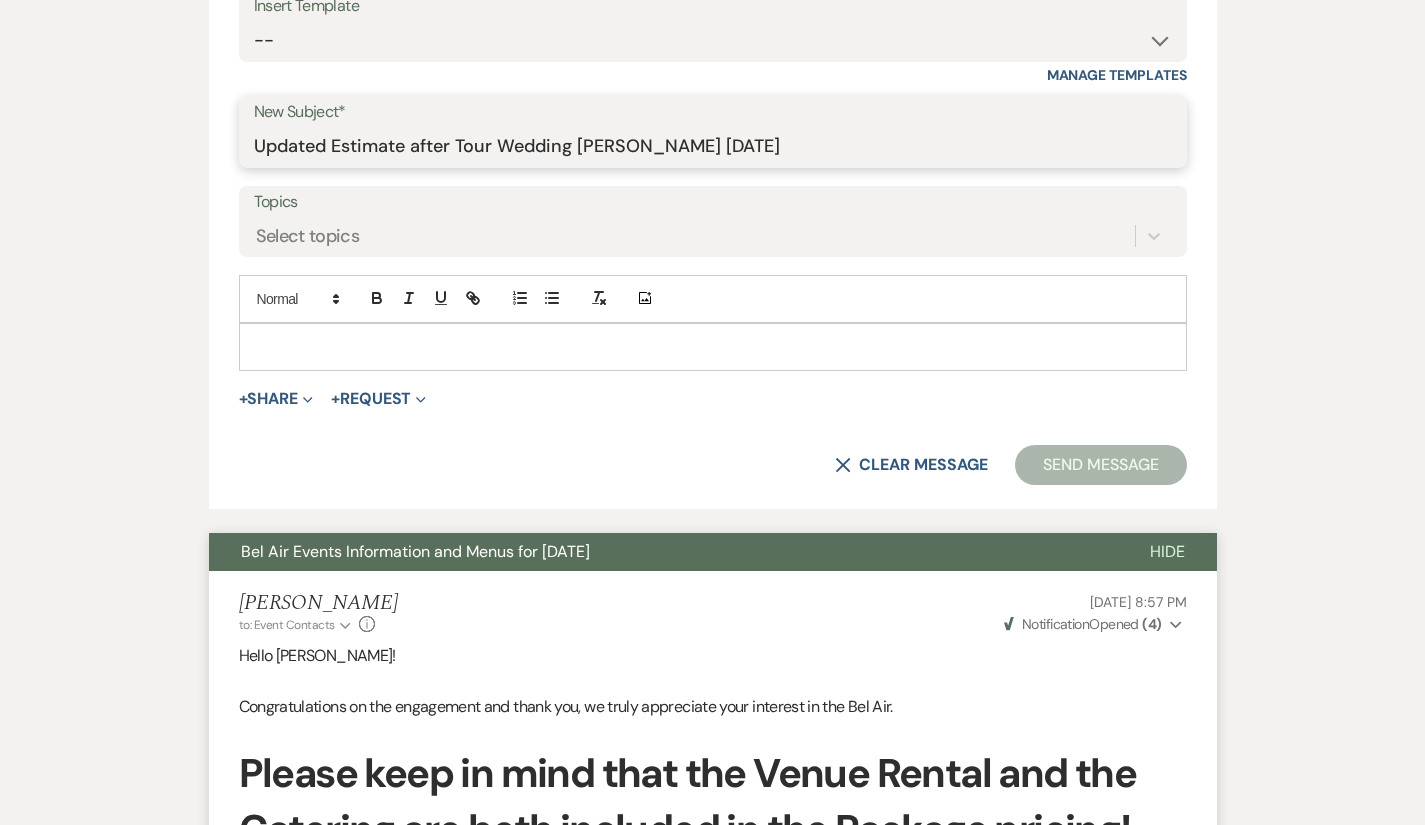 type on "Updated Estimate after Tour Wedding [PERSON_NAME] [DATE]" 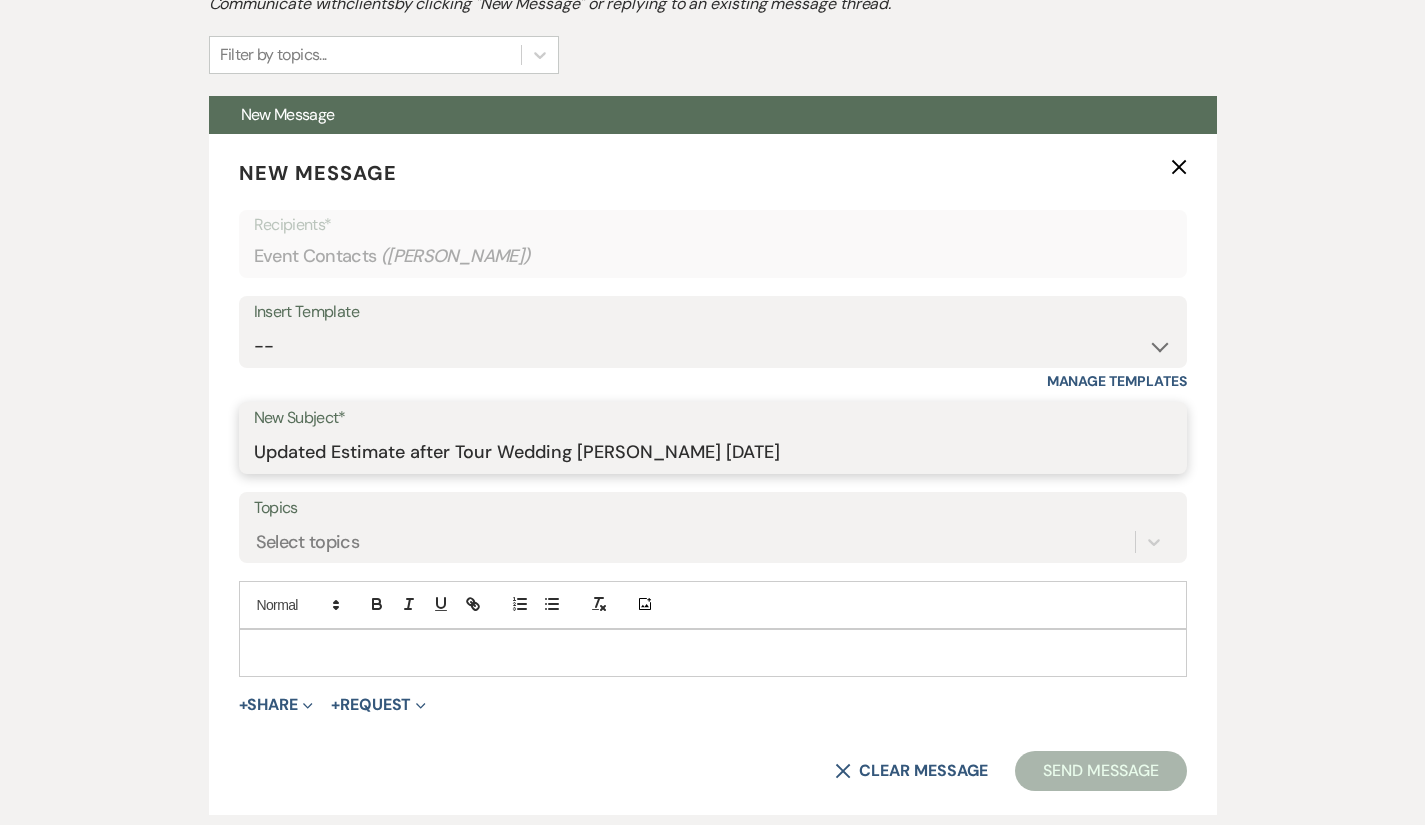 scroll, scrollTop: 656, scrollLeft: 0, axis: vertical 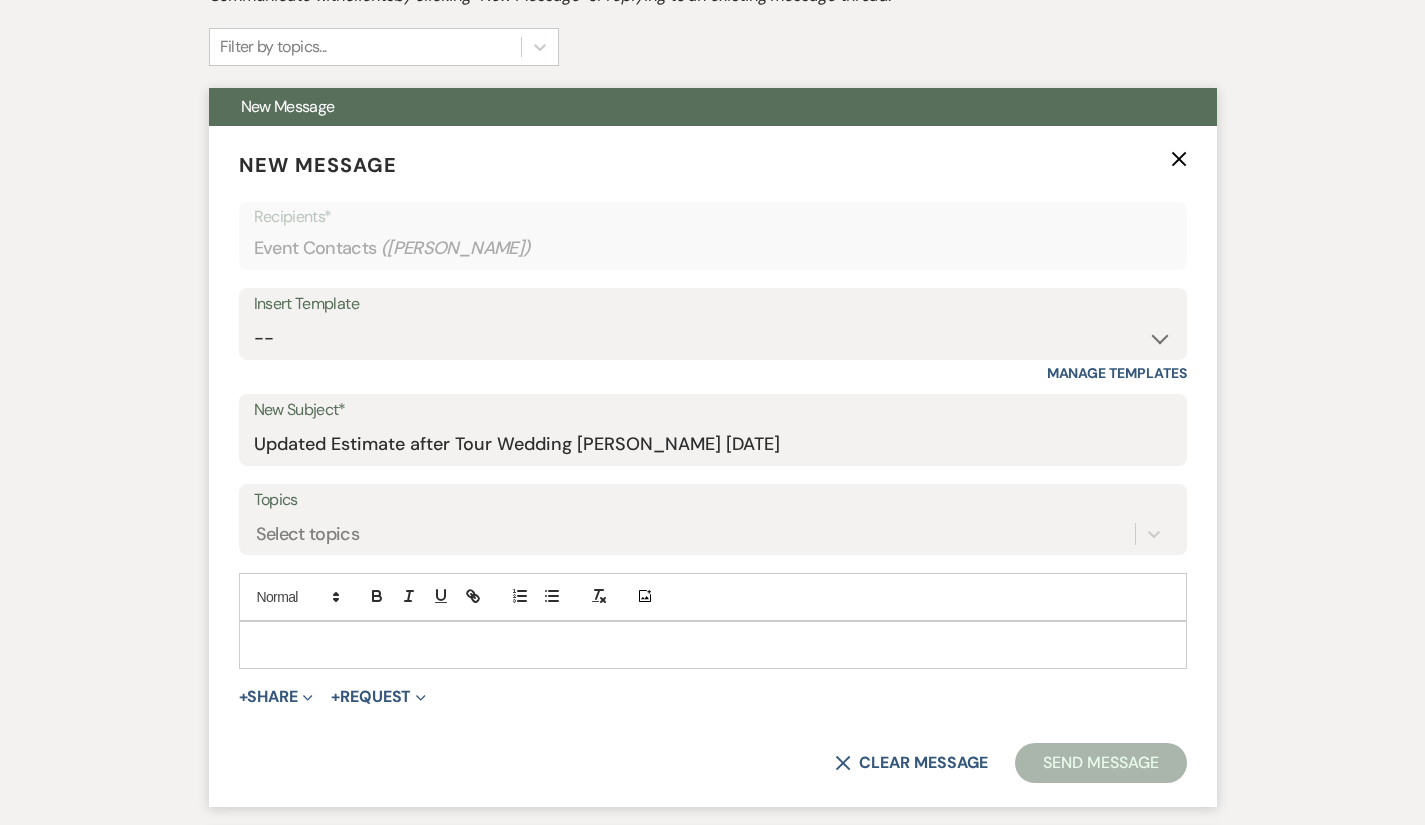 click at bounding box center [713, 645] 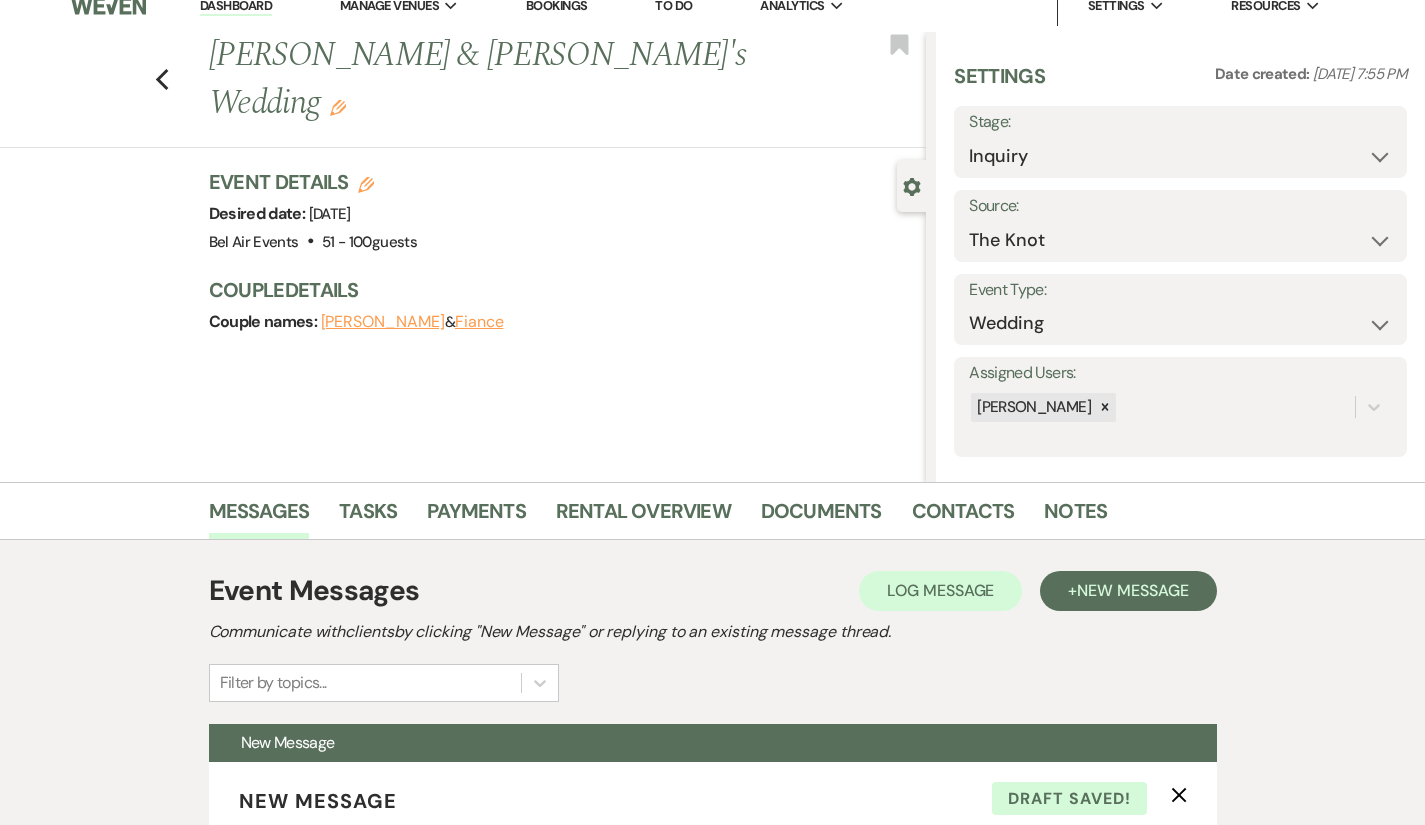 scroll, scrollTop: 0, scrollLeft: 0, axis: both 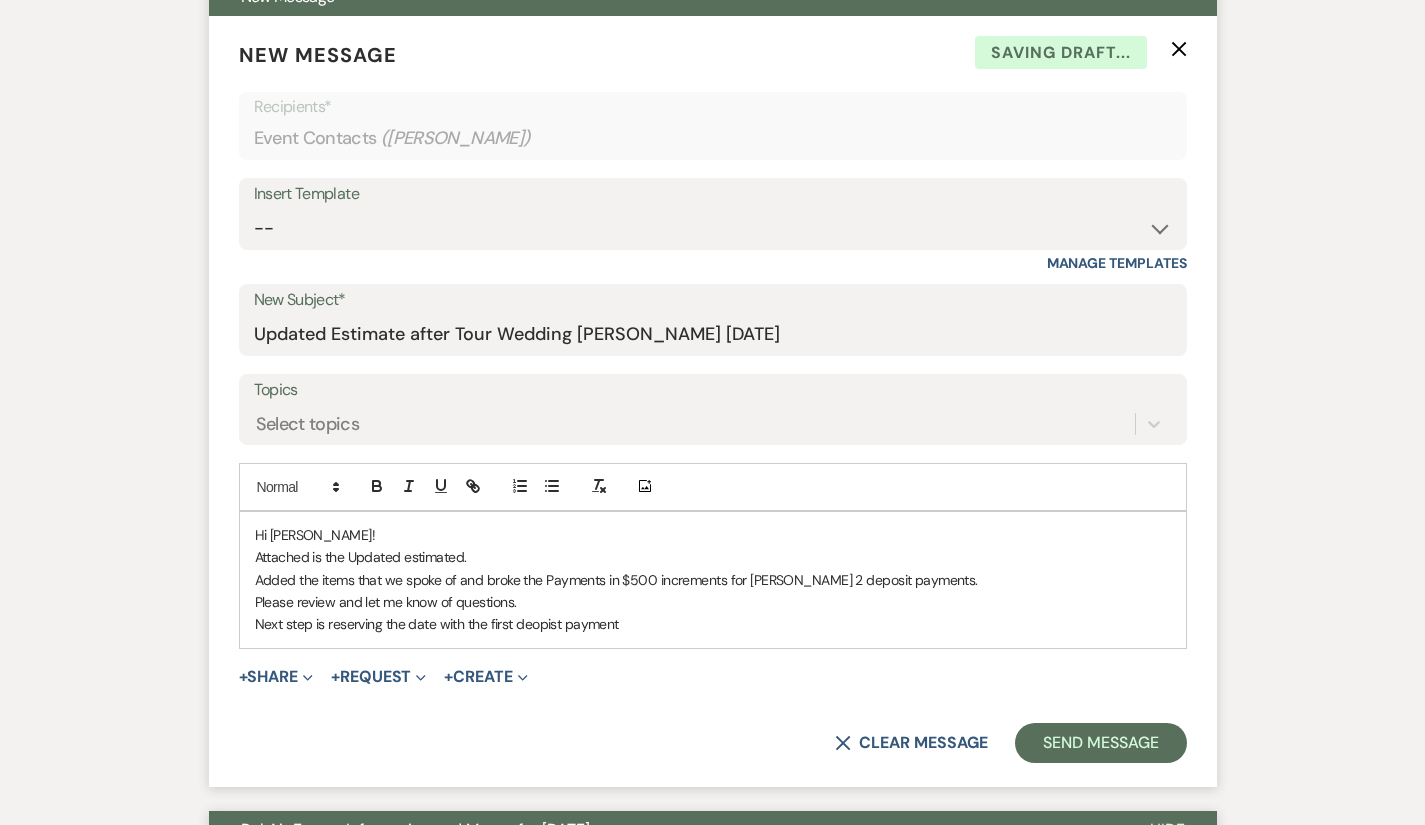 click on "Next step is reserving the date with the first deopist payment" at bounding box center [713, 624] 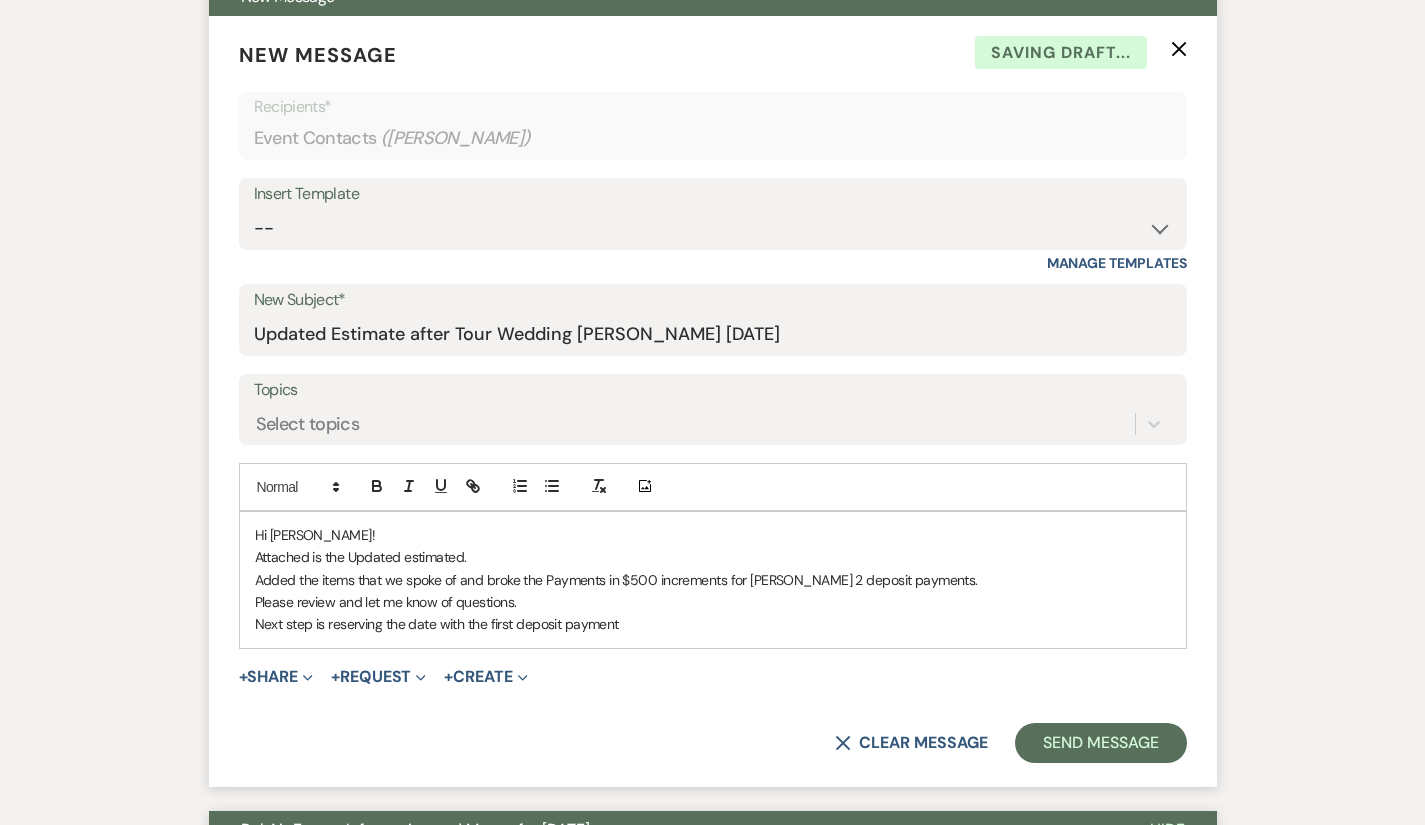 click on "Next step is reserving the date with the first deposit payment" at bounding box center [713, 624] 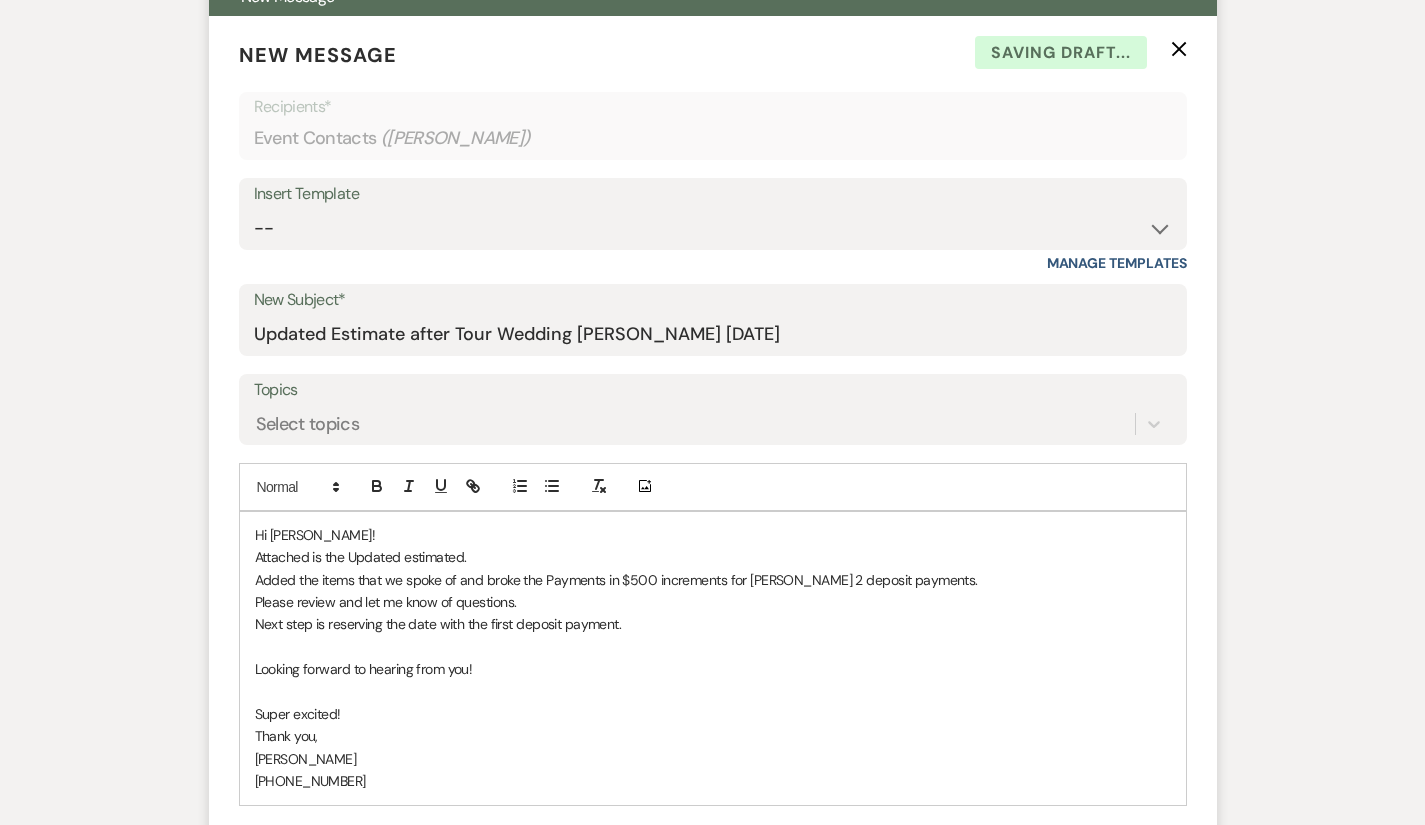 click on "Hi [PERSON_NAME]!" at bounding box center [713, 535] 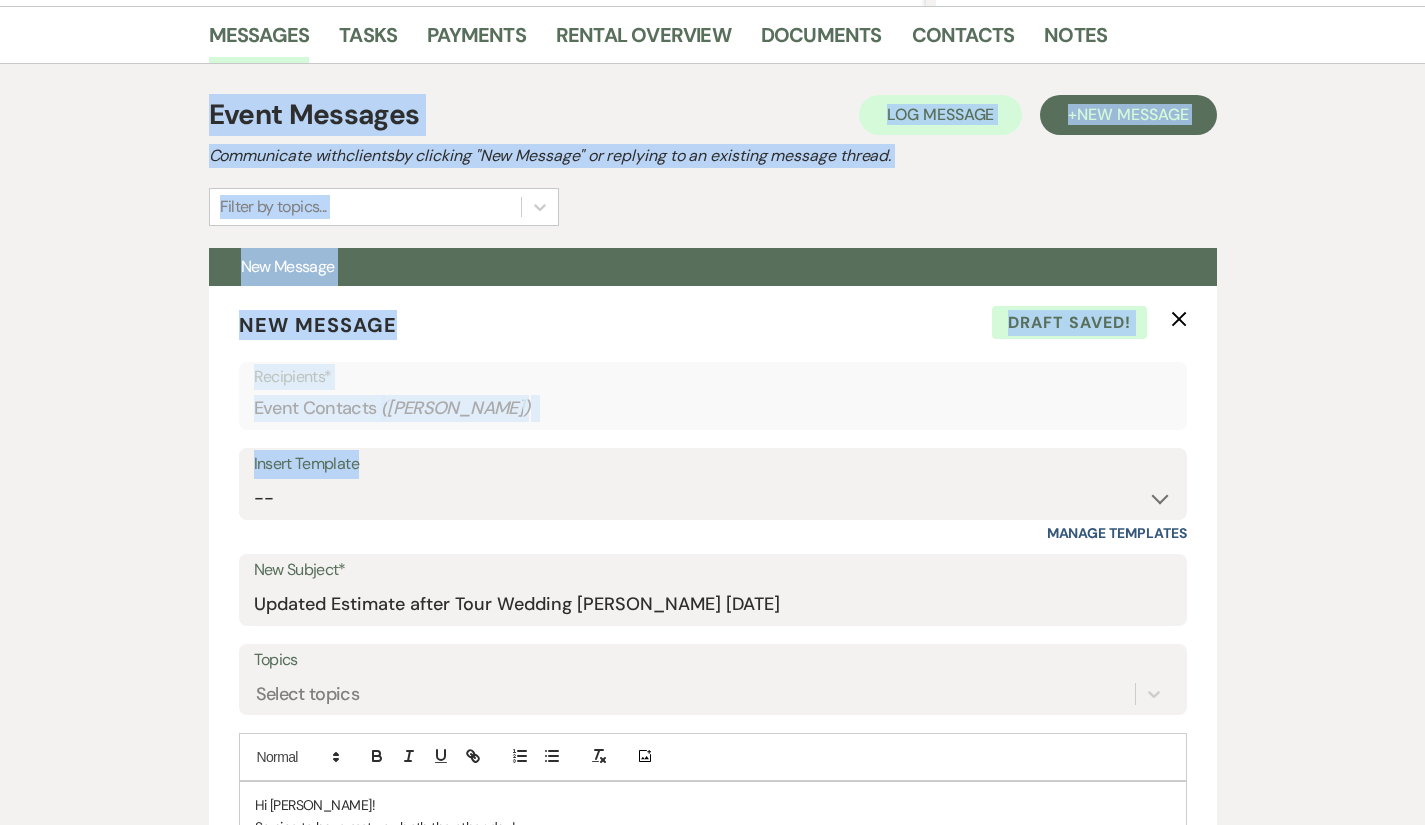 scroll, scrollTop: 340, scrollLeft: 0, axis: vertical 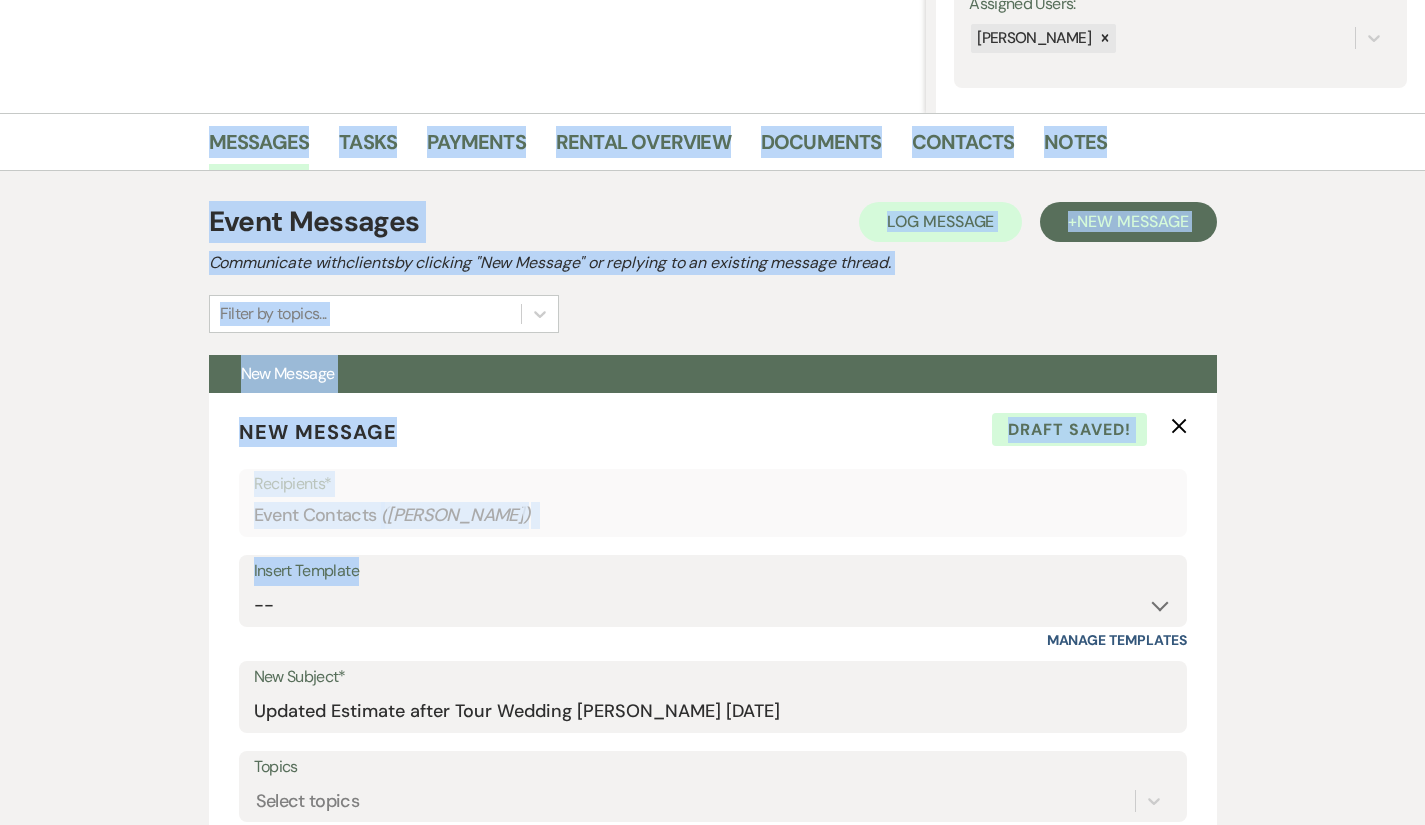 drag, startPoint x: 1423, startPoint y: 160, endPoint x: 1417, endPoint y: -16, distance: 176.10225 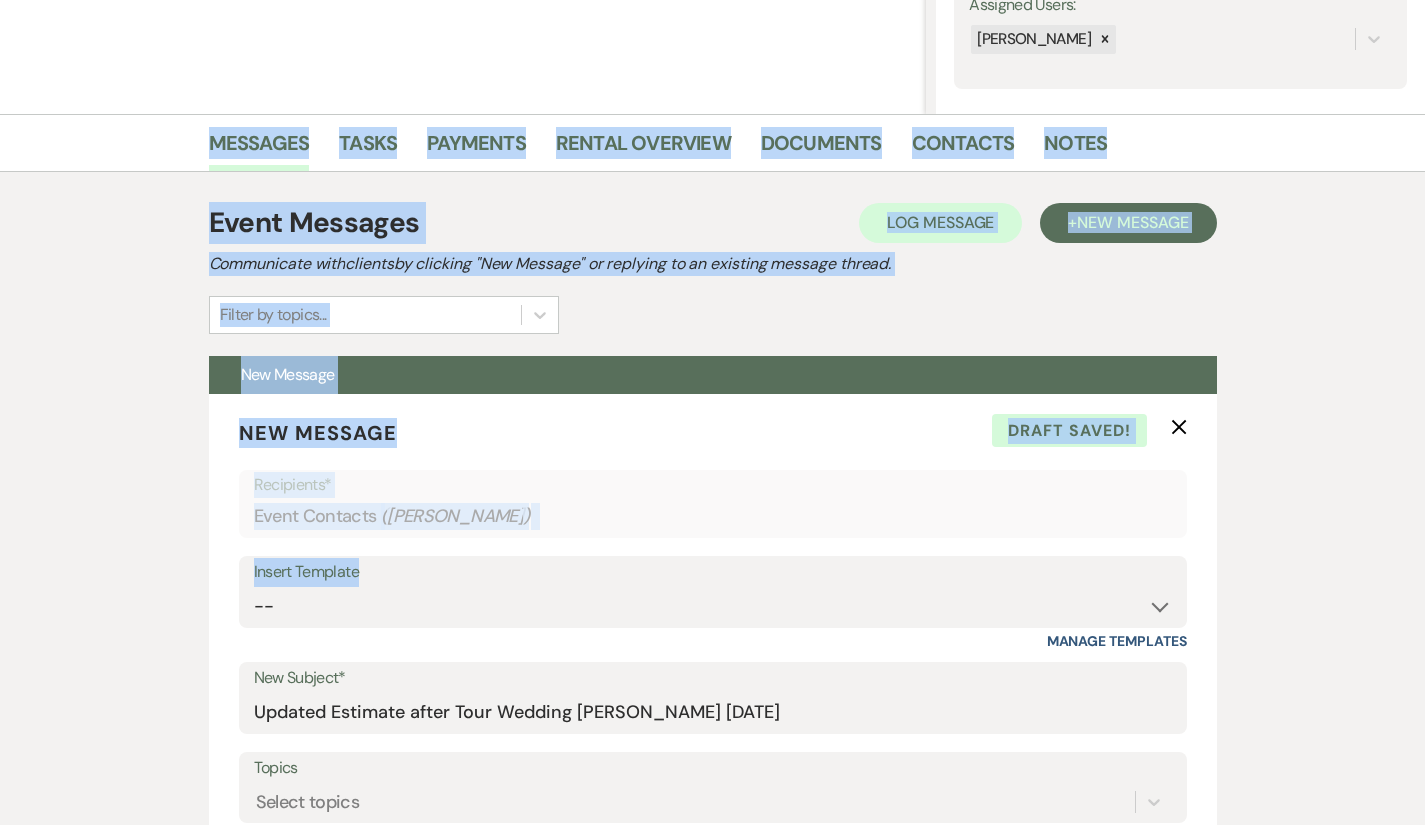click on "Dashboard Manage Venues   Expand Bel Air Events Bookings To Do Analytics   Expand Bel Air Events Settings   Expand Host Profile Payment Settings Change Password Log Out Resources   Expand Lead Form/Badge Resource Library     Contact Weven Previous [PERSON_NAME] & Fiance's Wedding Edit Bookmark Gear Settings Settings Date created:   [DATE] 7:55 PM Stage: Inquiry Follow Up Tour Requested Tour Confirmed Toured Proposal Sent Booked Lost Source: Weven Venue Website Instagram Facebook Pinterest Google The Knot Wedding Wire Here Comes the Guide Wedding Spot Eventective [PERSON_NAME] The Venue Report PartySlate VRBO / Homeaway Airbnb Wedding Show TikTok X / Twitter Phone Call Walk-in Vendor Referral Advertising Personal Referral Local Referral Other Event Type: Wedding Anniversary Party Baby Shower Bachelorette / Bachelor Party Birthday Party Bridal Shower Brunch Community Event Concert Corporate Event Elopement End of Life Celebration Engagement Party Fundraiser Graduation Party Micro Wedding Prom" at bounding box center [712, 3050] 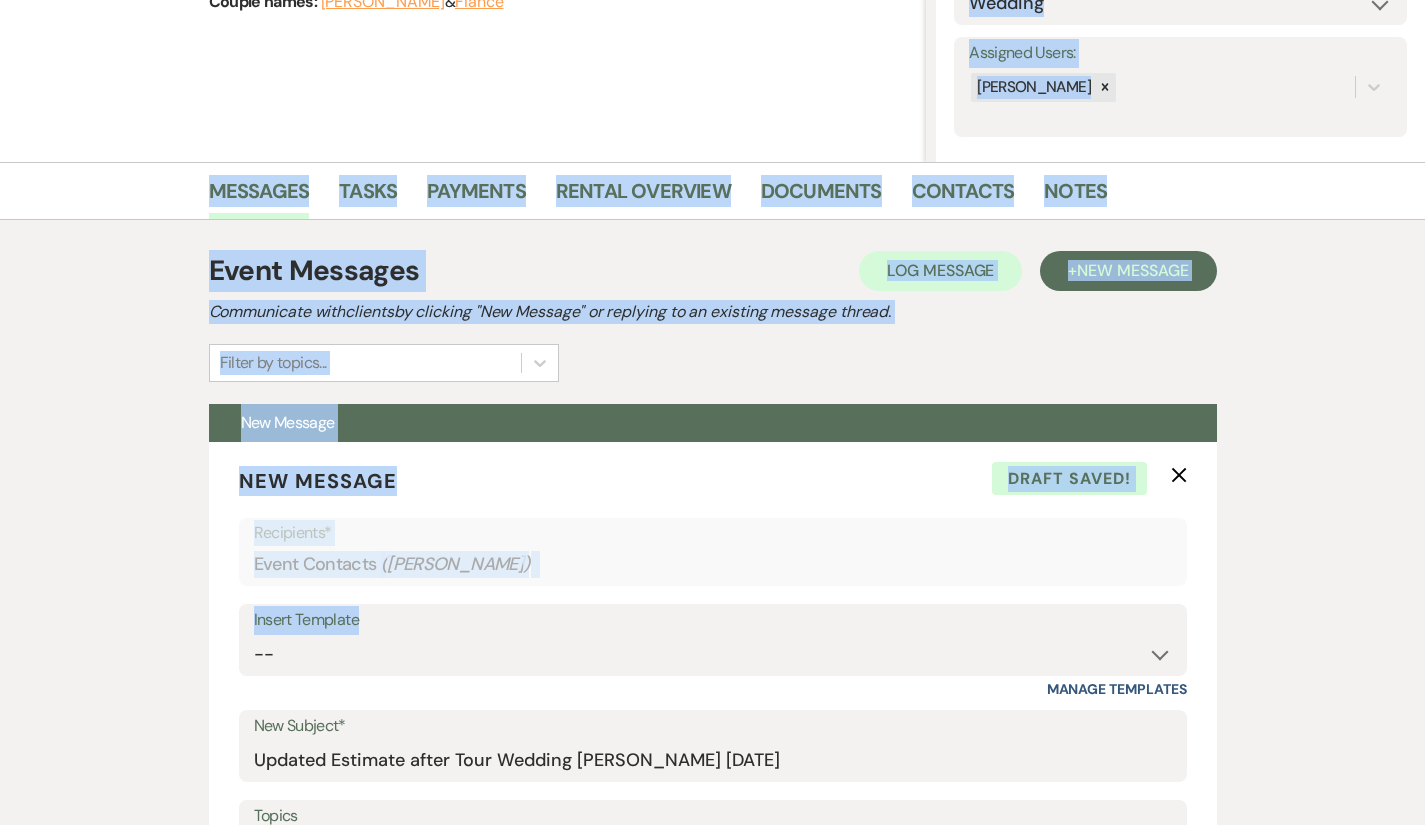 click on "Messages Tasks Payments Rental Overview Documents Contacts Notes Event Messages   Log Log Message +  New Message Communicate with  clients  by clicking "New Message" or replying to an existing message thread. Filter by topics... New Message New Message   X Draft saved! Recipients* Event Contacts   ( [PERSON_NAME] )   Insert Template   -- Weven Planning Portal Introduction (Booked Events) Contract (Pre-Booked Leads) Bel Air Events - Welcome Template Bel Air Events - Tour Request RESPONSE Template Bel Air Events - Inquiry Follow Up Template  "Package" - 200 Guests @ $30.95 "Package" $7500 - [DATE] "Package" $5000 - [DATE]/Thrs "Package" $10,000 - [DATE]  Bel Air Events - Date Not Available - Alternative Date Available Template Bel Air Events - Tour Follow Up Template  Bel Air Events - 2Questions (more info) Bel Air Events - Add On Overview $6900 Sun-Thur 1 Bartender plus chair covers Package 150 [DATE] @ $29.95 per person Manage Templates New Subject* Updated Estimate after Tour Wedding [PERSON_NAME] [DATE] Topics" at bounding box center [712, 3284] 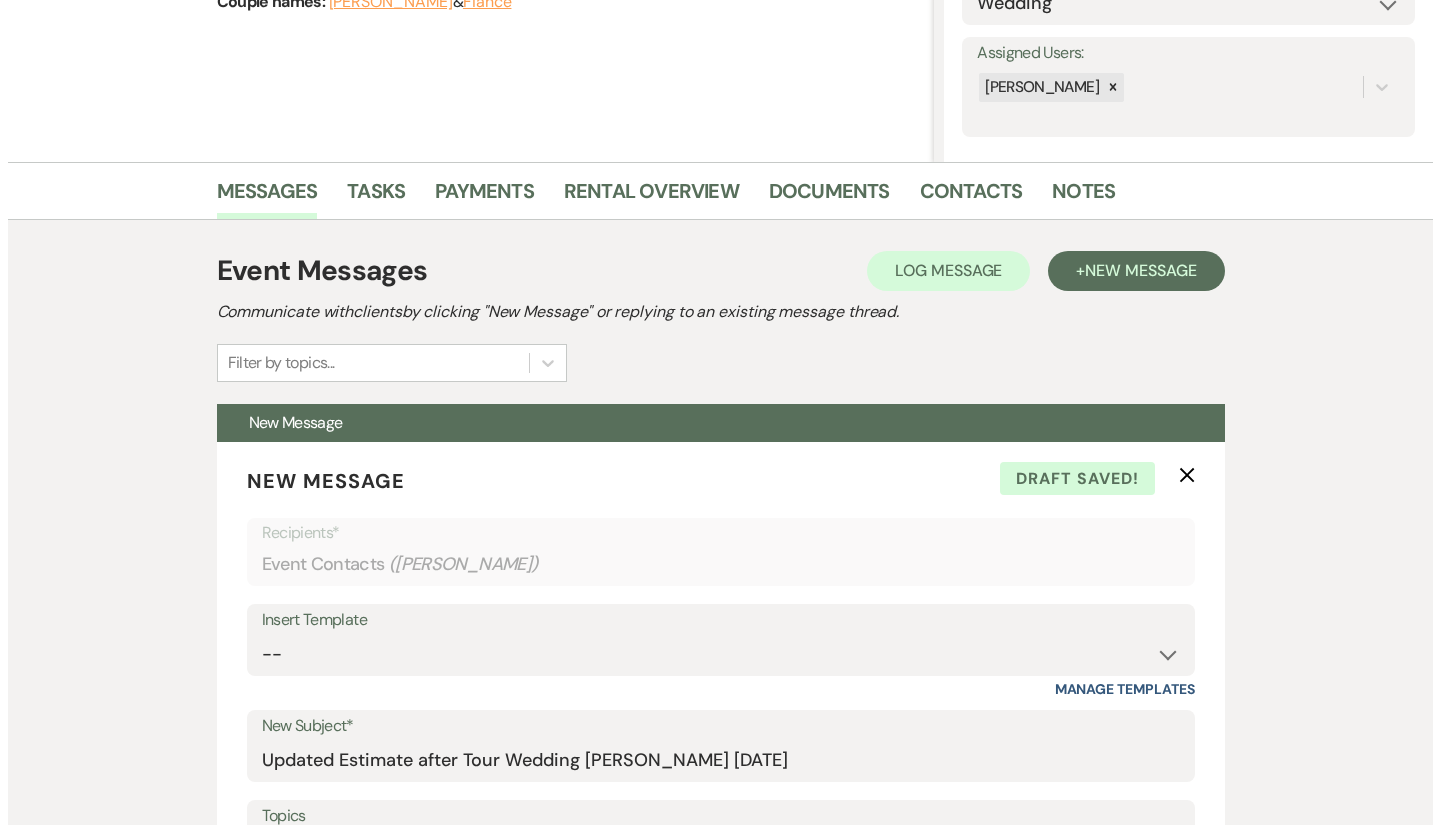 scroll, scrollTop: 0, scrollLeft: 0, axis: both 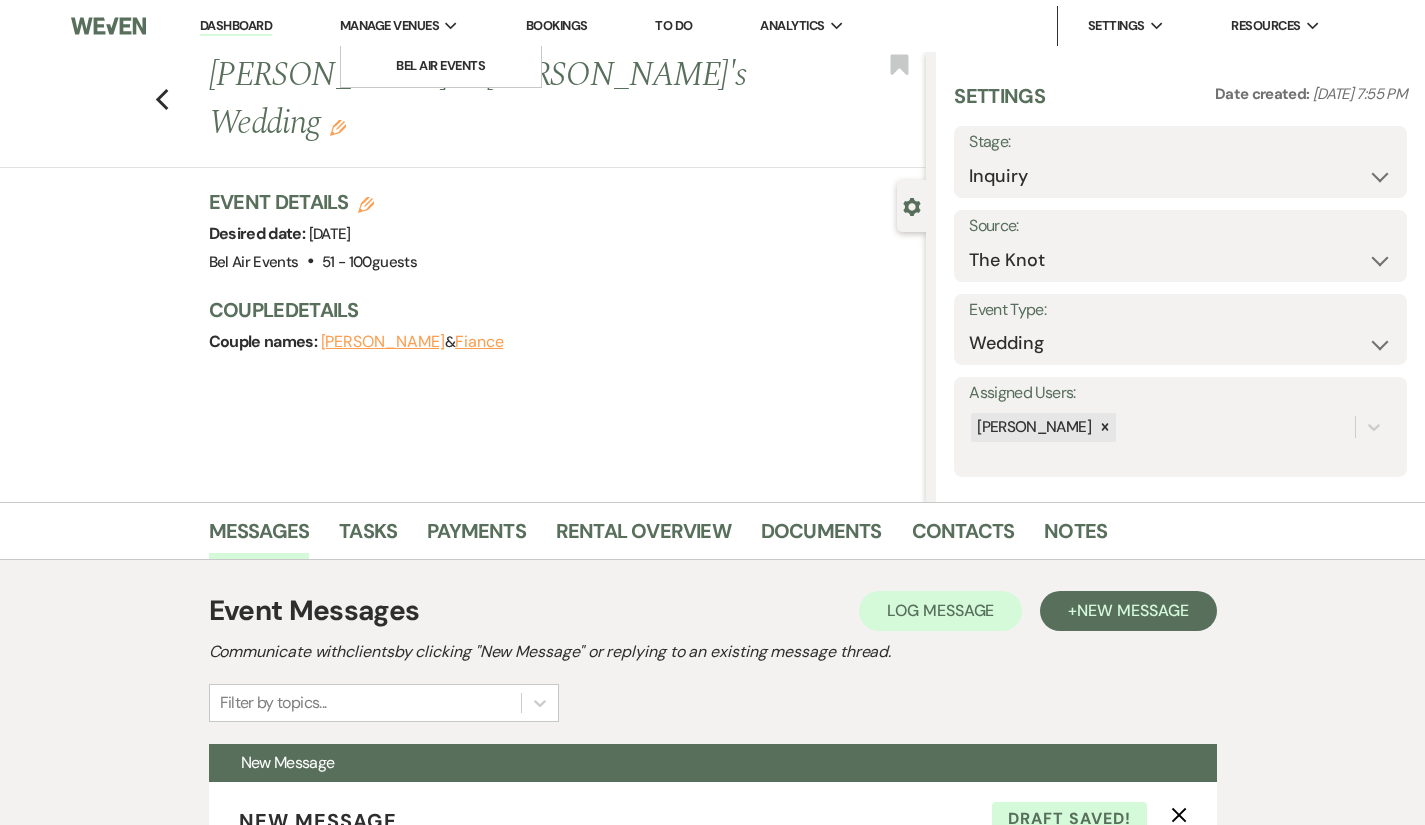 click on "Manage Venues" at bounding box center [389, 26] 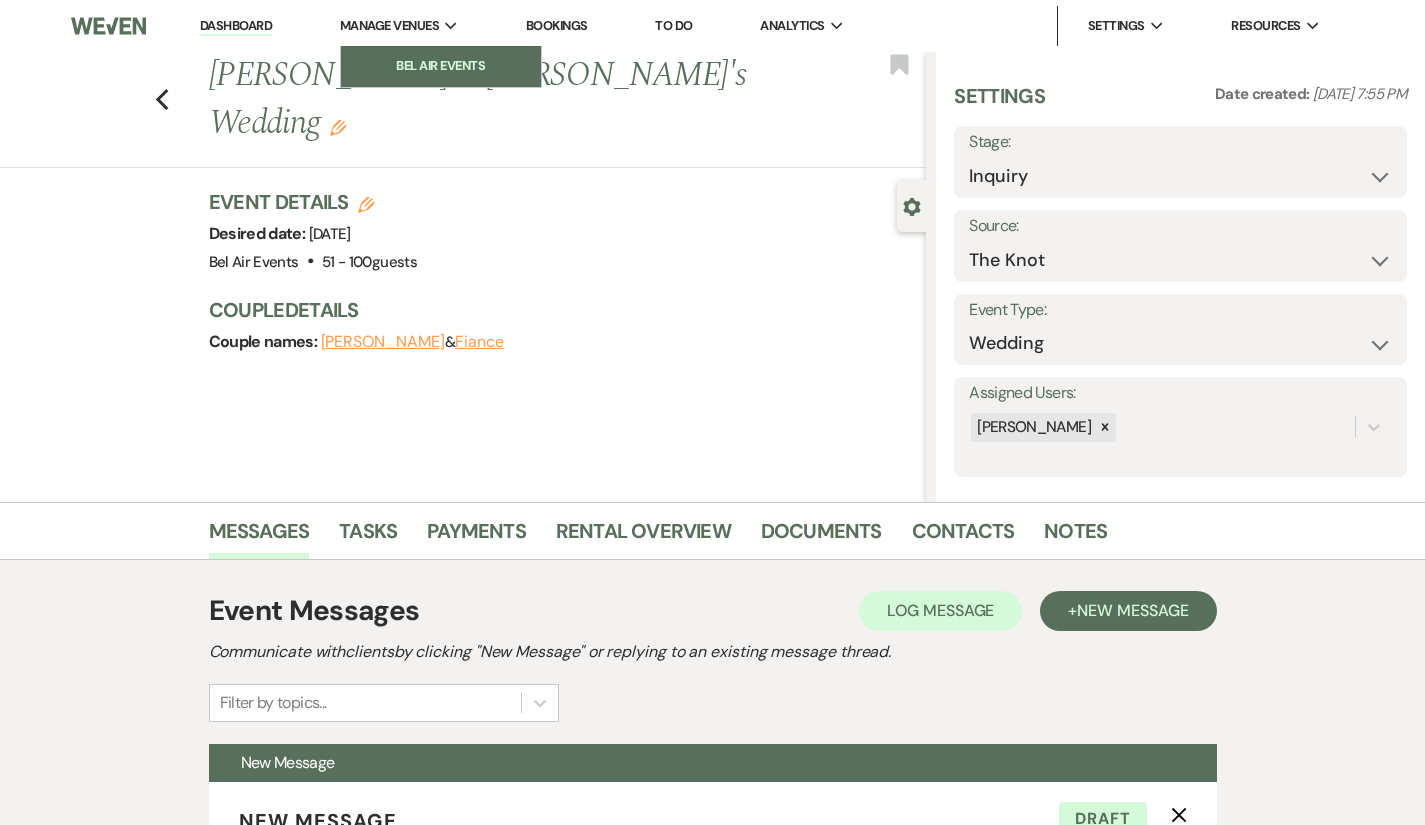 click on "Bel Air Events" at bounding box center (441, 66) 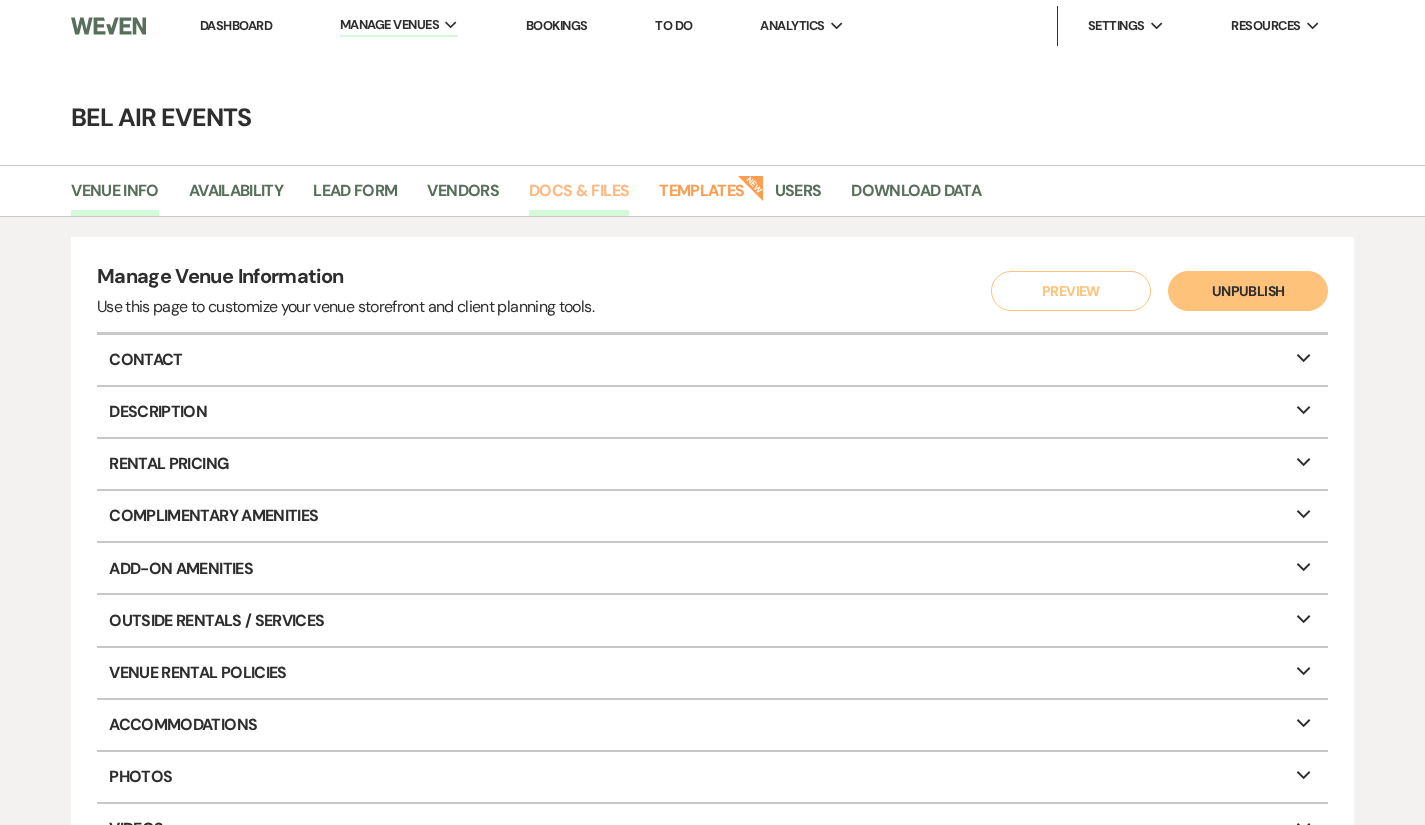 click on "Docs & Files" at bounding box center (579, 197) 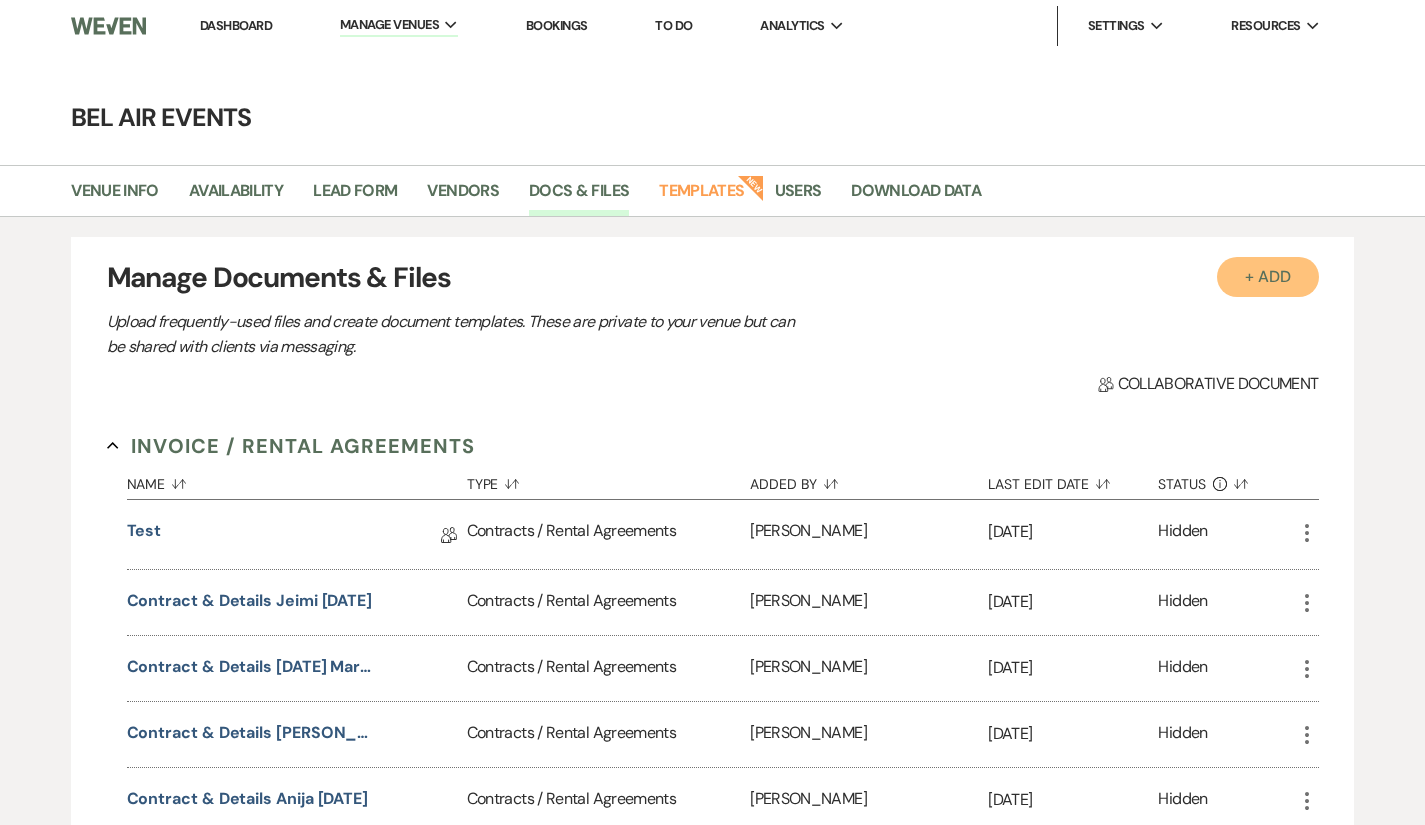 click on "+ Add" at bounding box center [1268, 277] 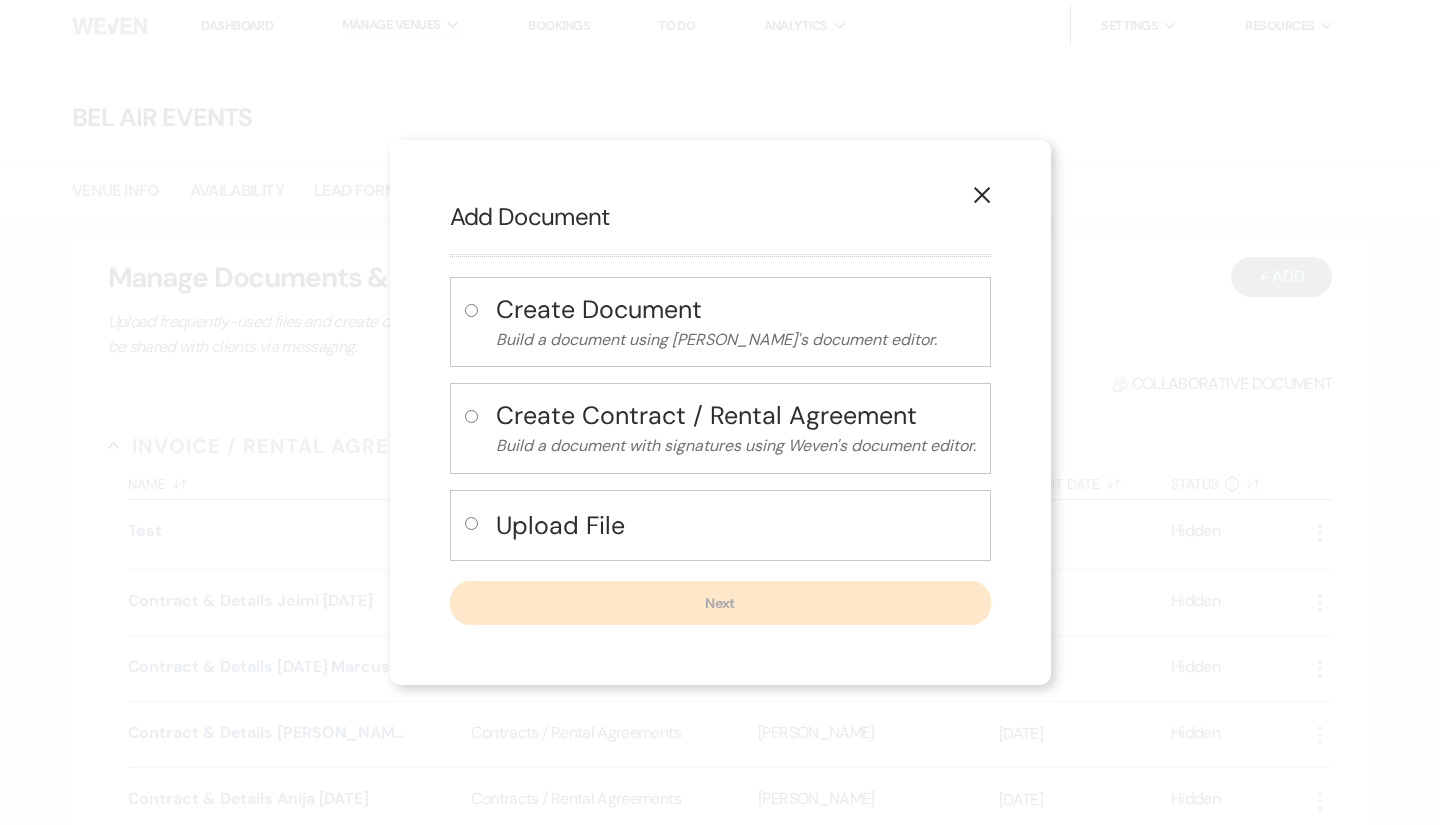 click at bounding box center [471, 523] 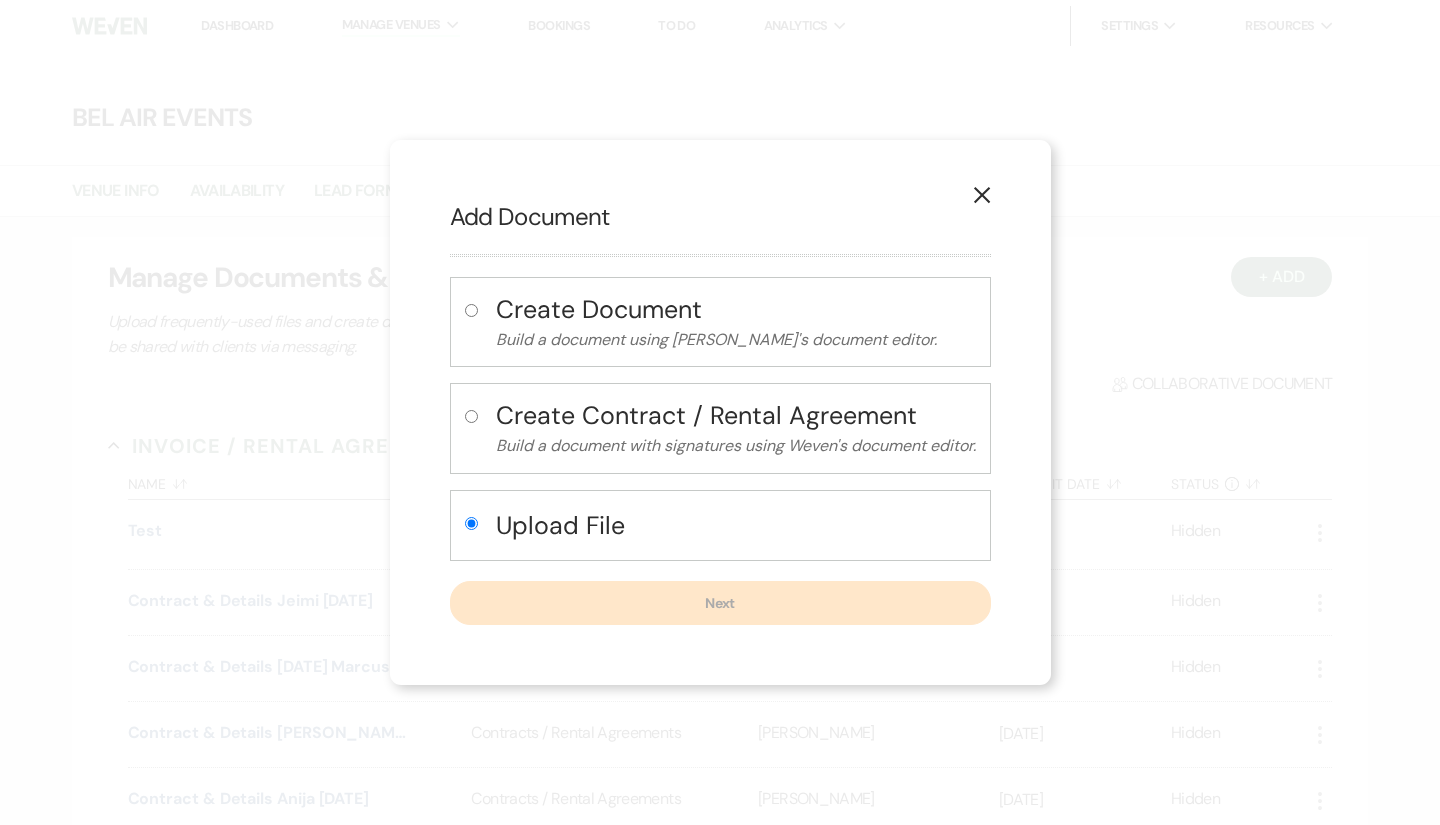radio on "true" 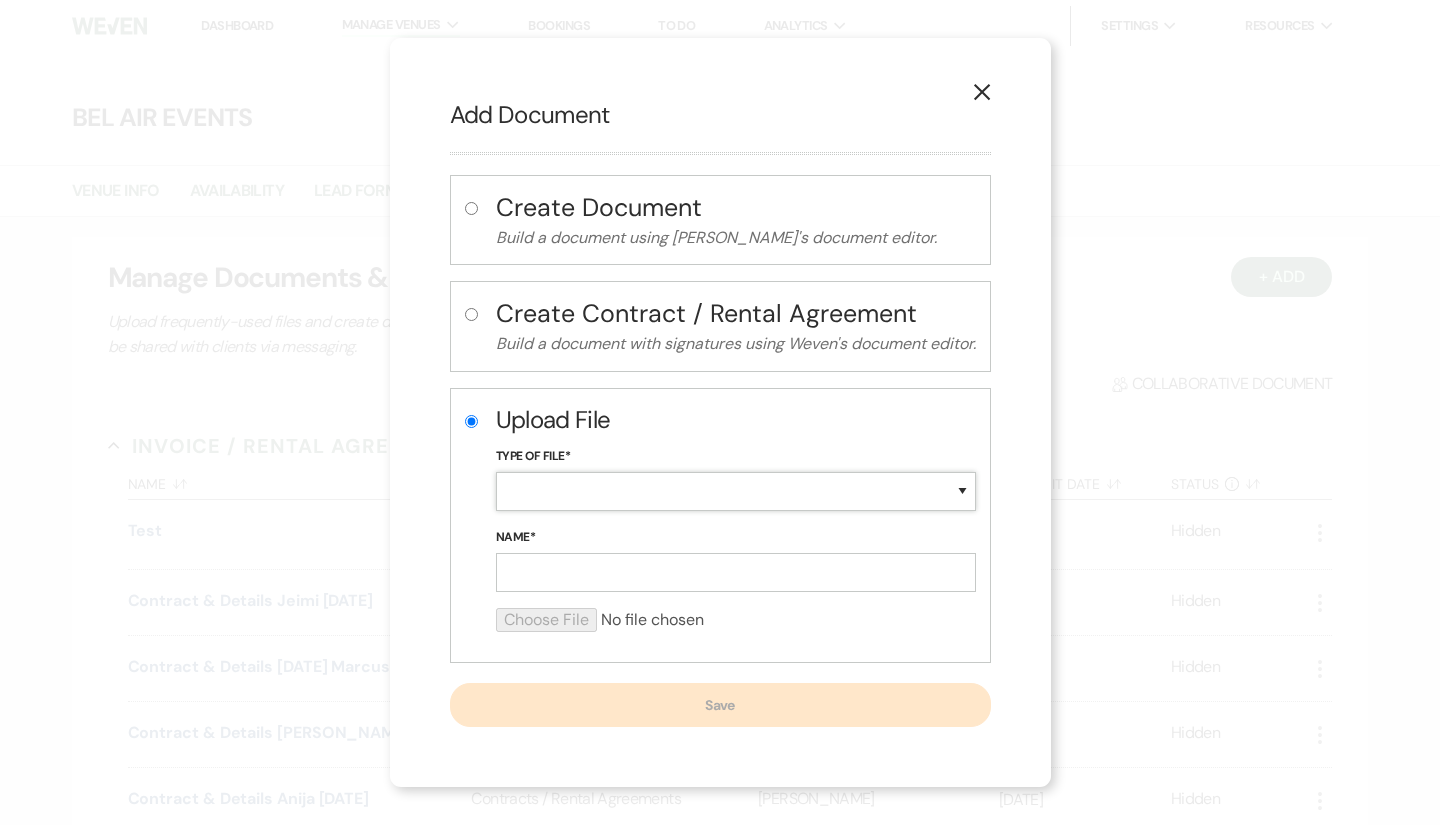 click on "Special Event Insurance Vendor Certificate of Insurance Contracts / Rental Agreements Invoices Receipts Event Maps Floor Plans Rain Plan Seating Charts Venue Layout Catering / Alcohol Permit Event Permit Fire Permit Fuel Permit Generator Permit Tent Permit Venue Permit Other Permit Inventory  Promotional Sample Venue Beverage Ceremony Event Finalize + Share Guests Lodging Menu Vendors Venue Beverage Brochure Menu Packages Product Specifications Quotes Beverage Event and Ceremony Details Finalize & Share Guests Lodging Menu Vendors Venue Event Timeline Family / Wedding Party Timeline Food and Beverage Timeline MC / DJ / Band Timeline Master Timeline Photography Timeline Set-Up / Clean-Up Vendor Timeline Bartender Safe Serve / TiPS Certification Vendor Certification Vendor License Other" at bounding box center [736, 491] 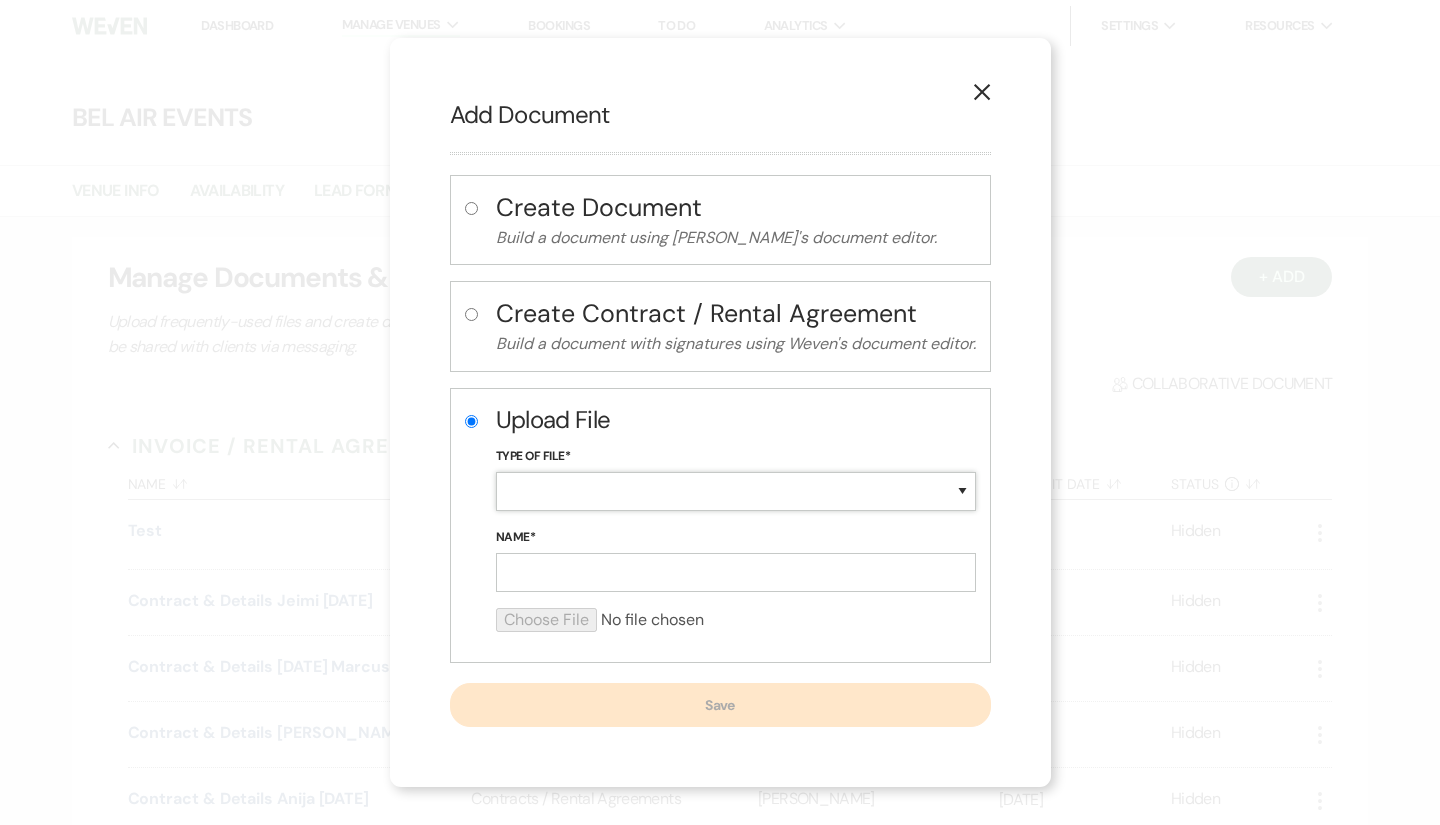 select on "22" 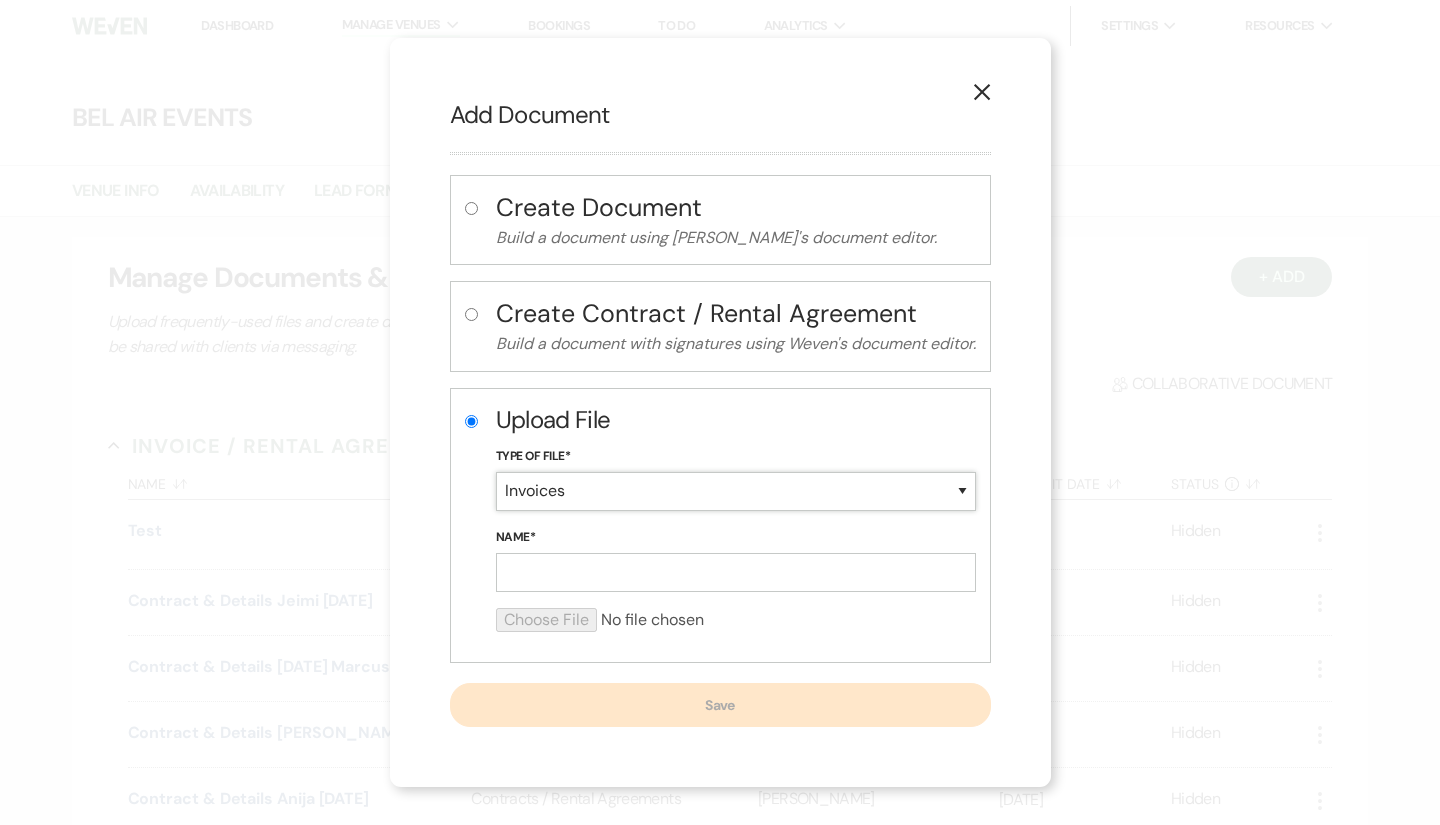 click on "Special Event Insurance Vendor Certificate of Insurance Contracts / Rental Agreements Invoices Receipts Event Maps Floor Plans Rain Plan Seating Charts Venue Layout Catering / Alcohol Permit Event Permit Fire Permit Fuel Permit Generator Permit Tent Permit Venue Permit Other Permit Inventory  Promotional Sample Venue Beverage Ceremony Event Finalize + Share Guests Lodging Menu Vendors Venue Beverage Brochure Menu Packages Product Specifications Quotes Beverage Event and Ceremony Details Finalize & Share Guests Lodging Menu Vendors Venue Event Timeline Family / Wedding Party Timeline Food and Beverage Timeline MC / DJ / Band Timeline Master Timeline Photography Timeline Set-Up / Clean-Up Vendor Timeline Bartender Safe Serve / TiPS Certification Vendor Certification Vendor License Other" at bounding box center (736, 491) 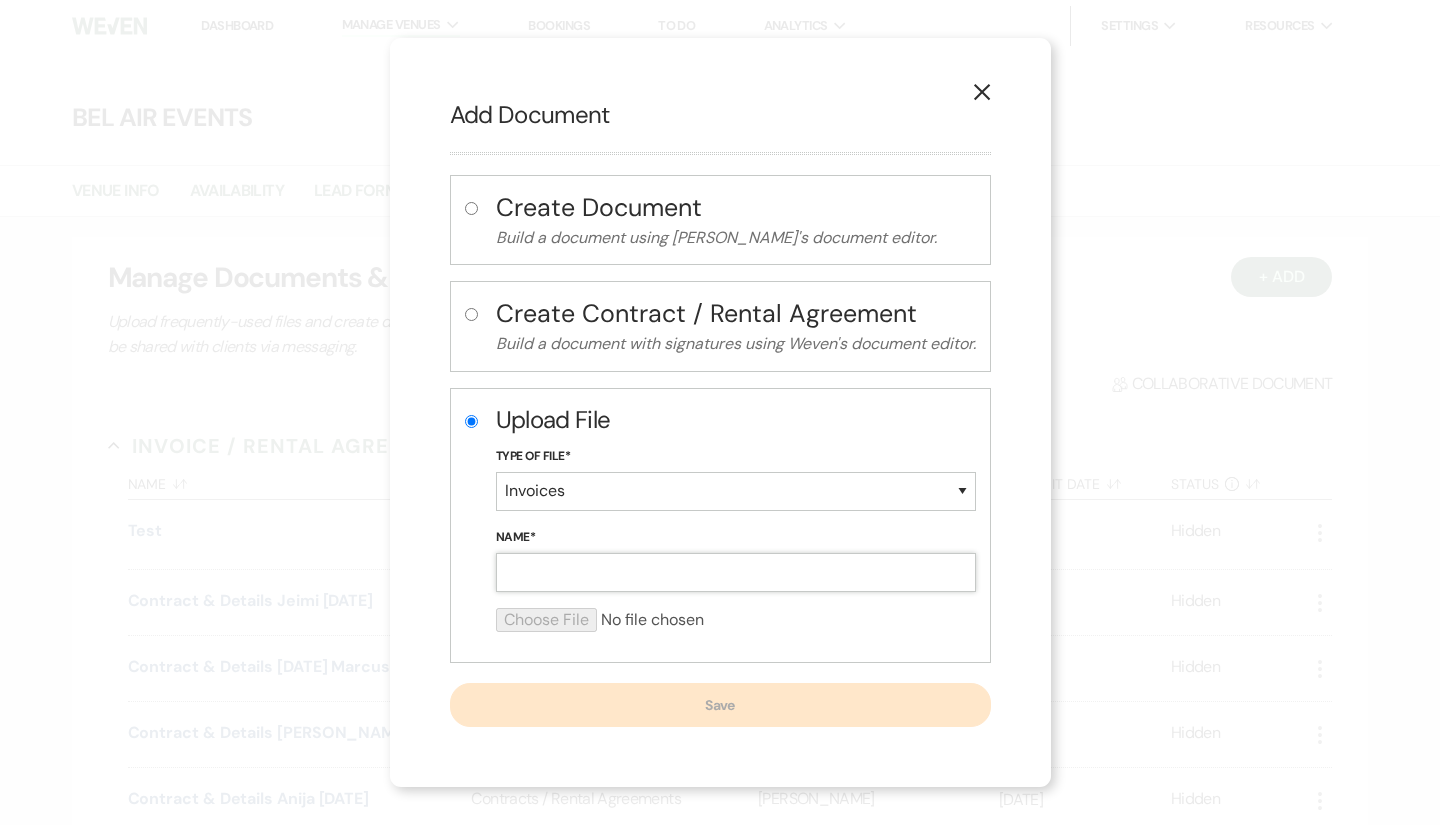 click on "Name*" at bounding box center (736, 572) 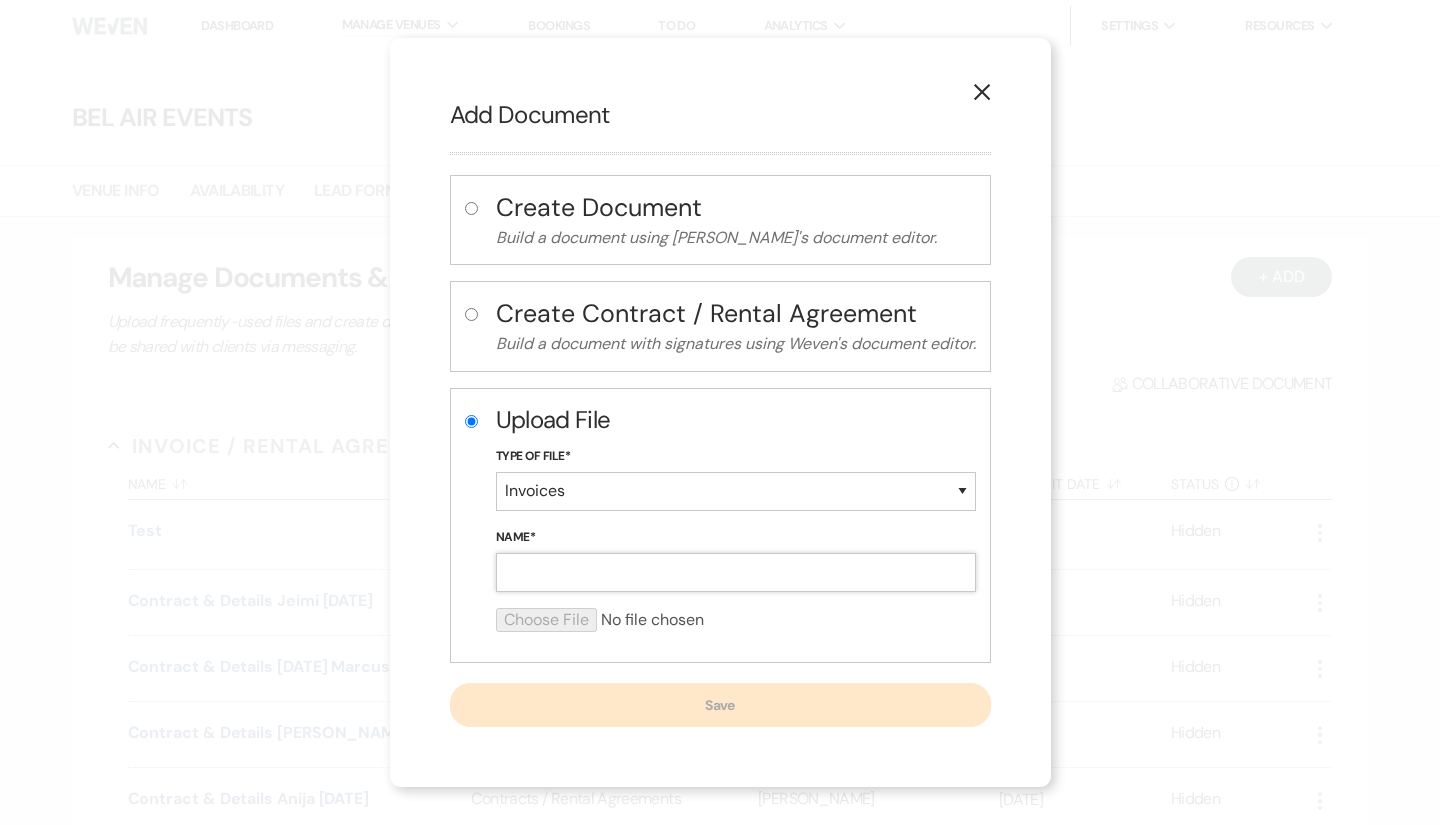 paste on "UPdated Estimate [PERSON_NAME] Added tiems and Broke down Payments [DATE]" 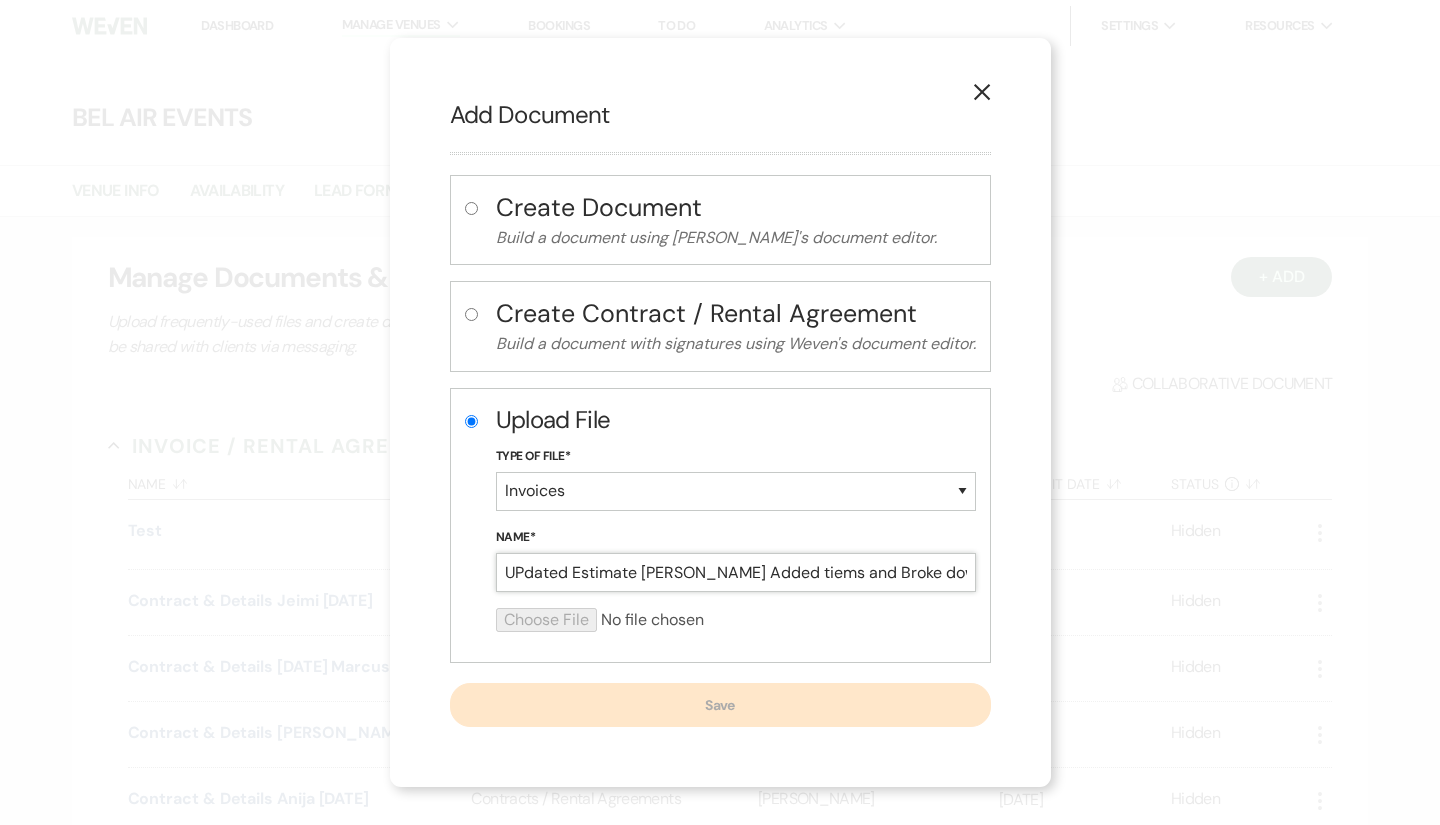 scroll, scrollTop: 0, scrollLeft: 77, axis: horizontal 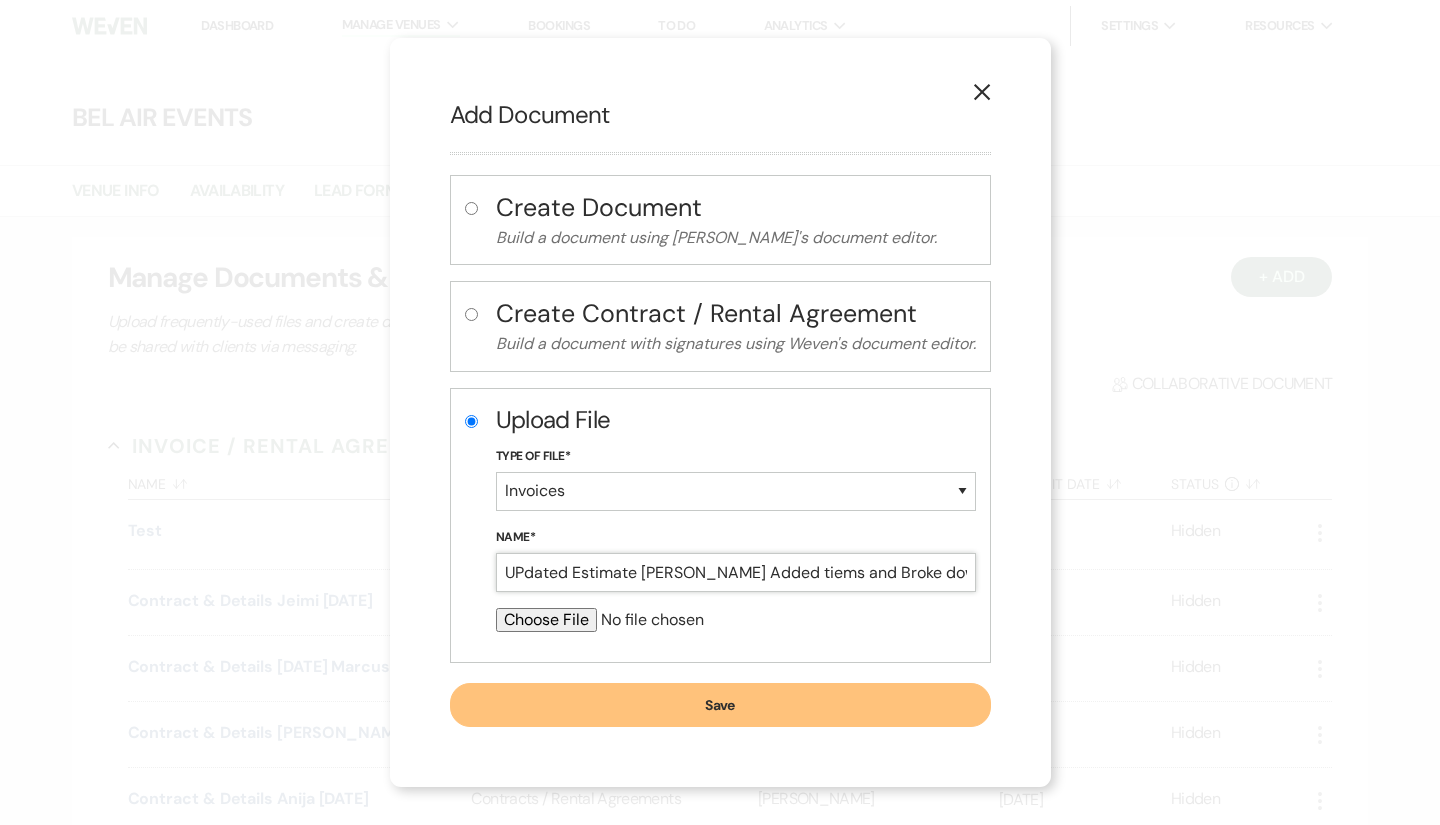 drag, startPoint x: 972, startPoint y: 575, endPoint x: 392, endPoint y: 555, distance: 580.3447 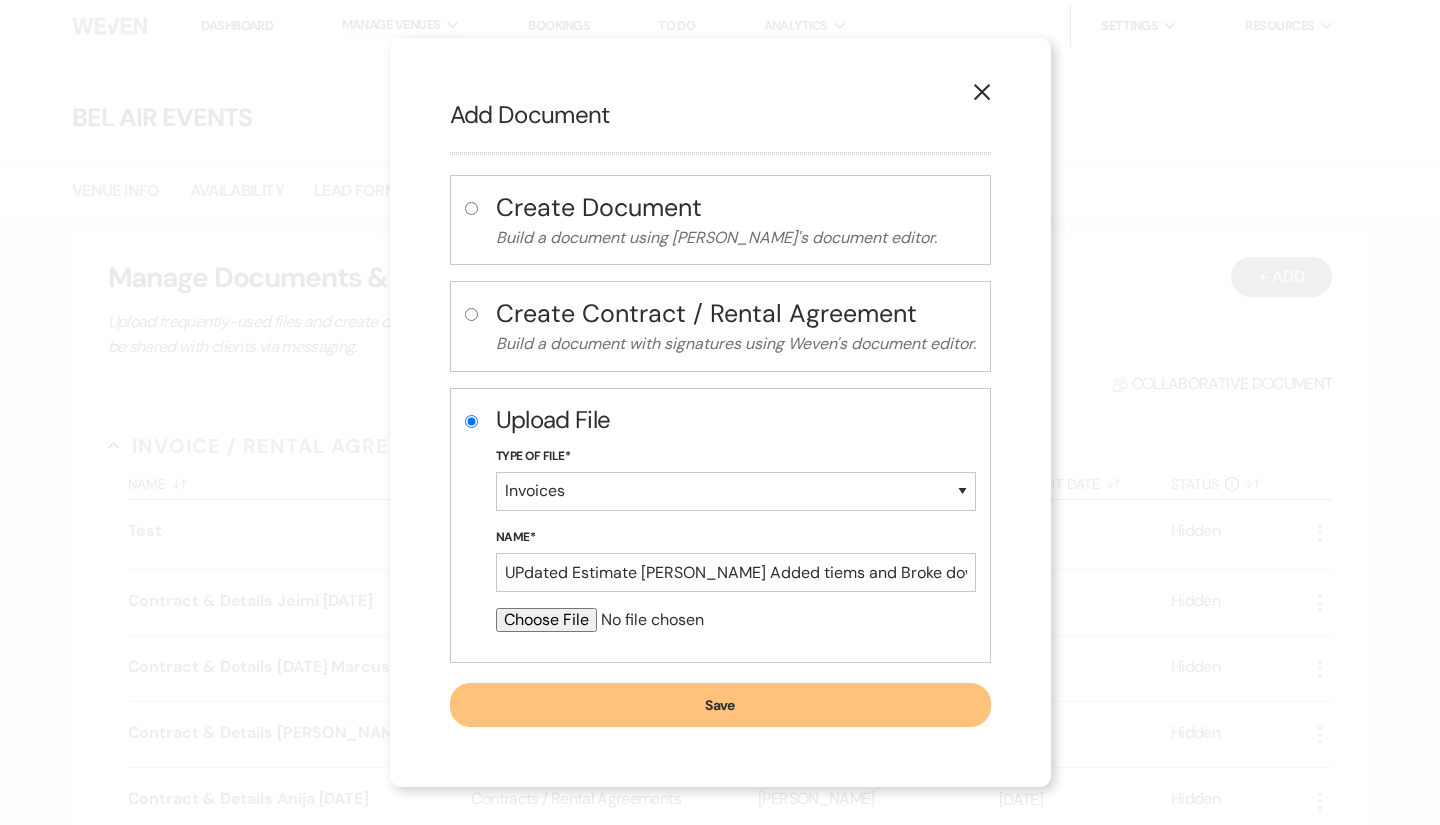 click at bounding box center (736, 620) 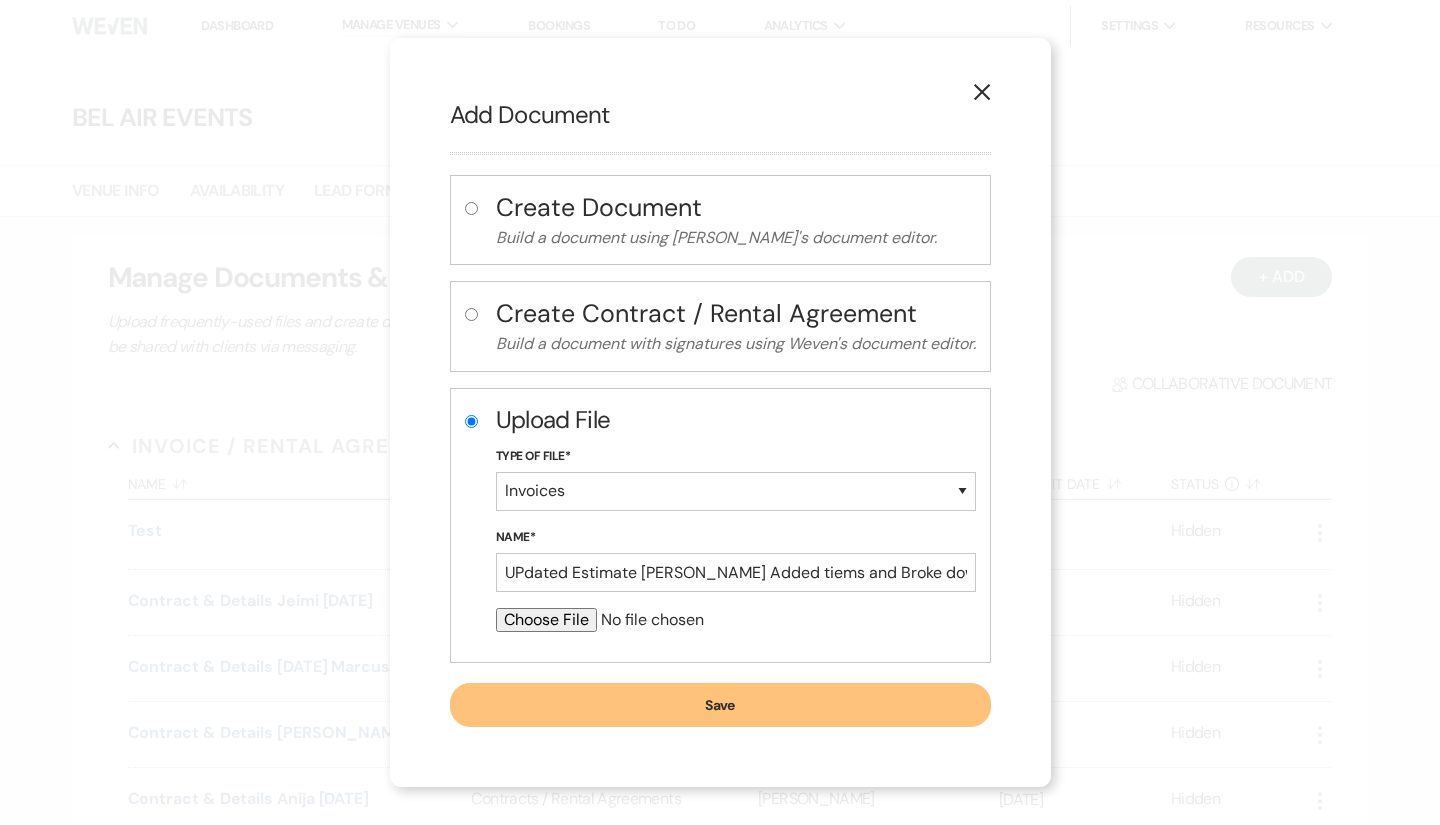 type on "C:\fakepath\UPdated Estimate [PERSON_NAME] Added tiems and Broke down Payments [DATE].pdf" 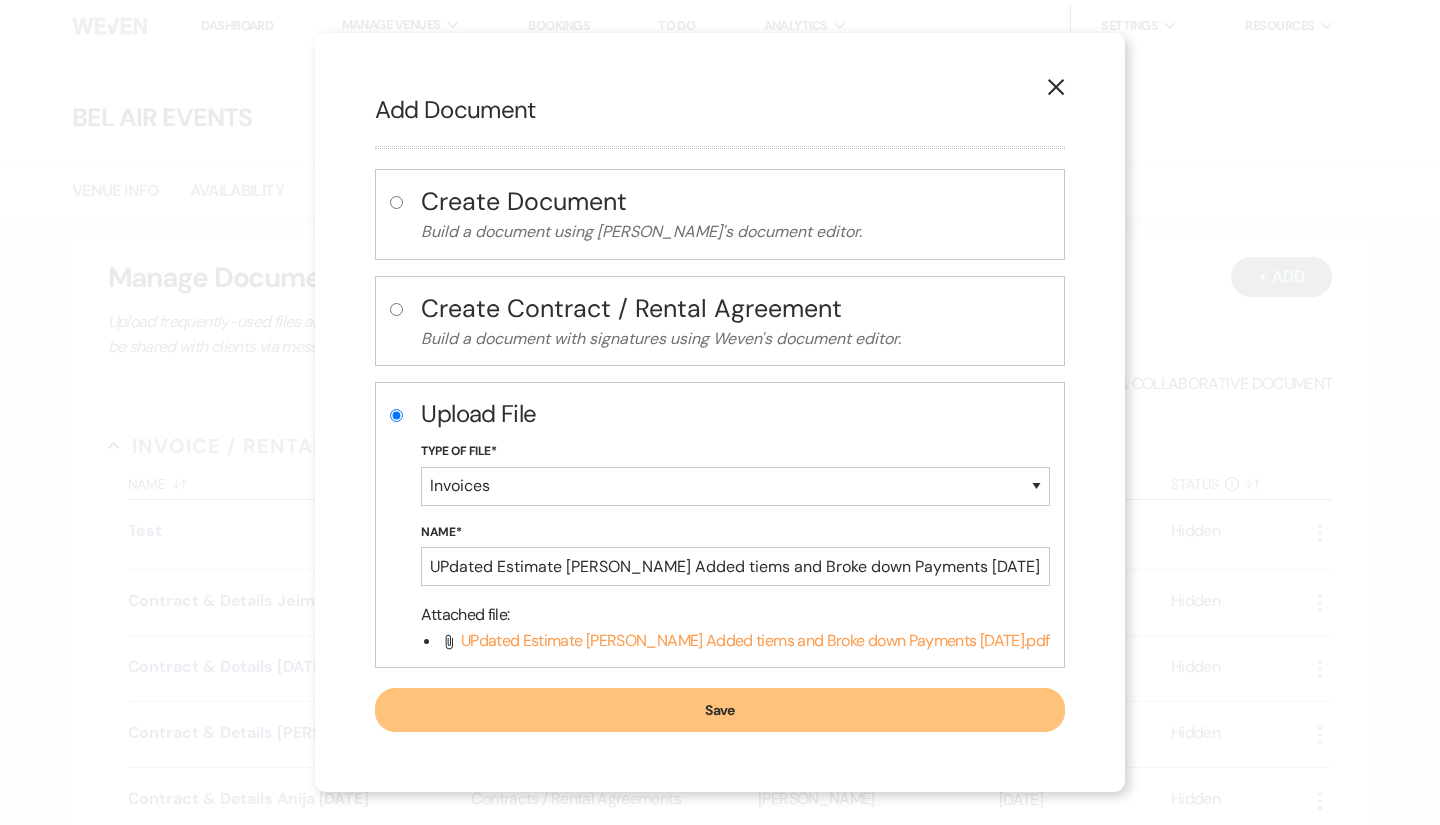 click on "Save" at bounding box center [719, 710] 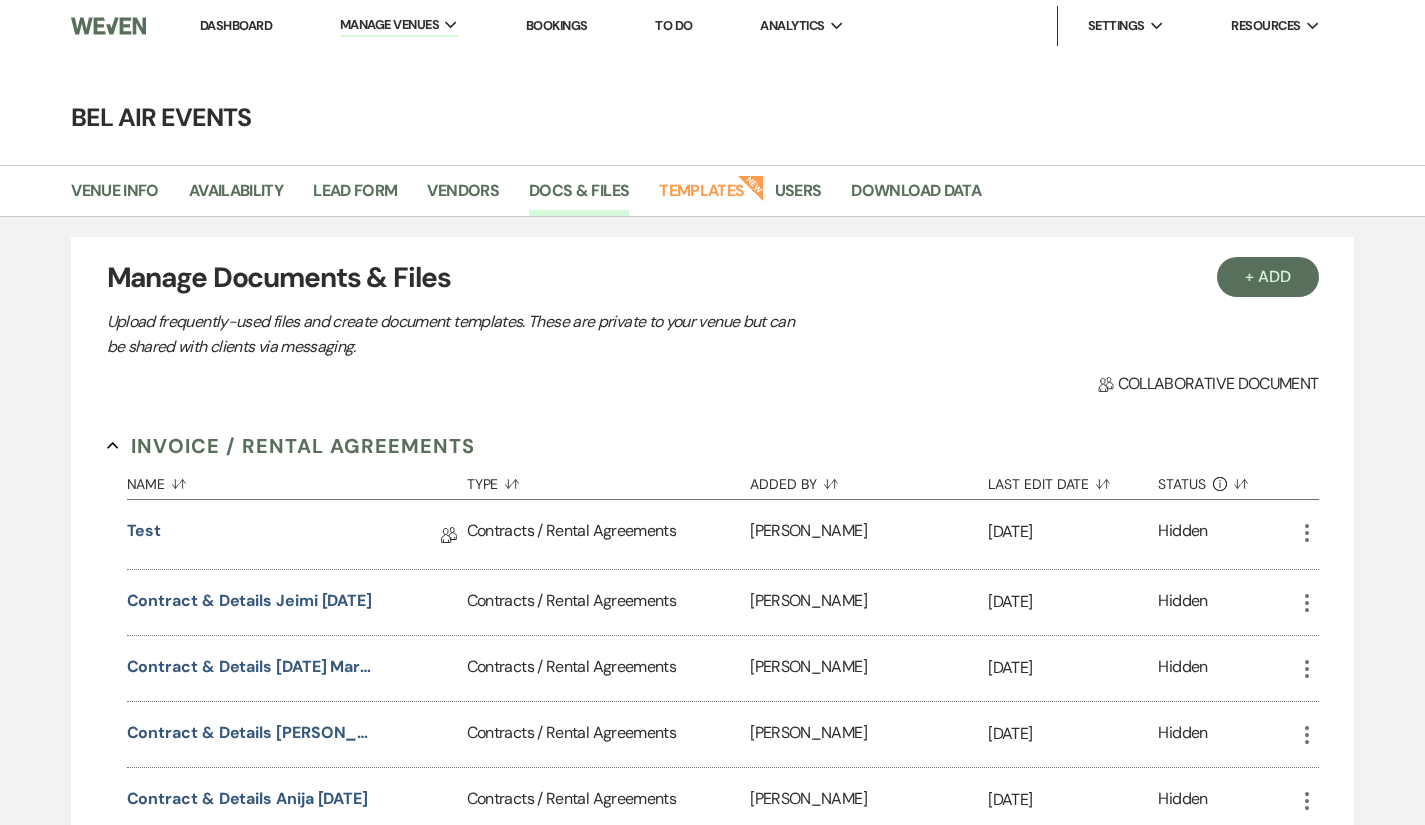 click on "Dashboard" at bounding box center (236, 25) 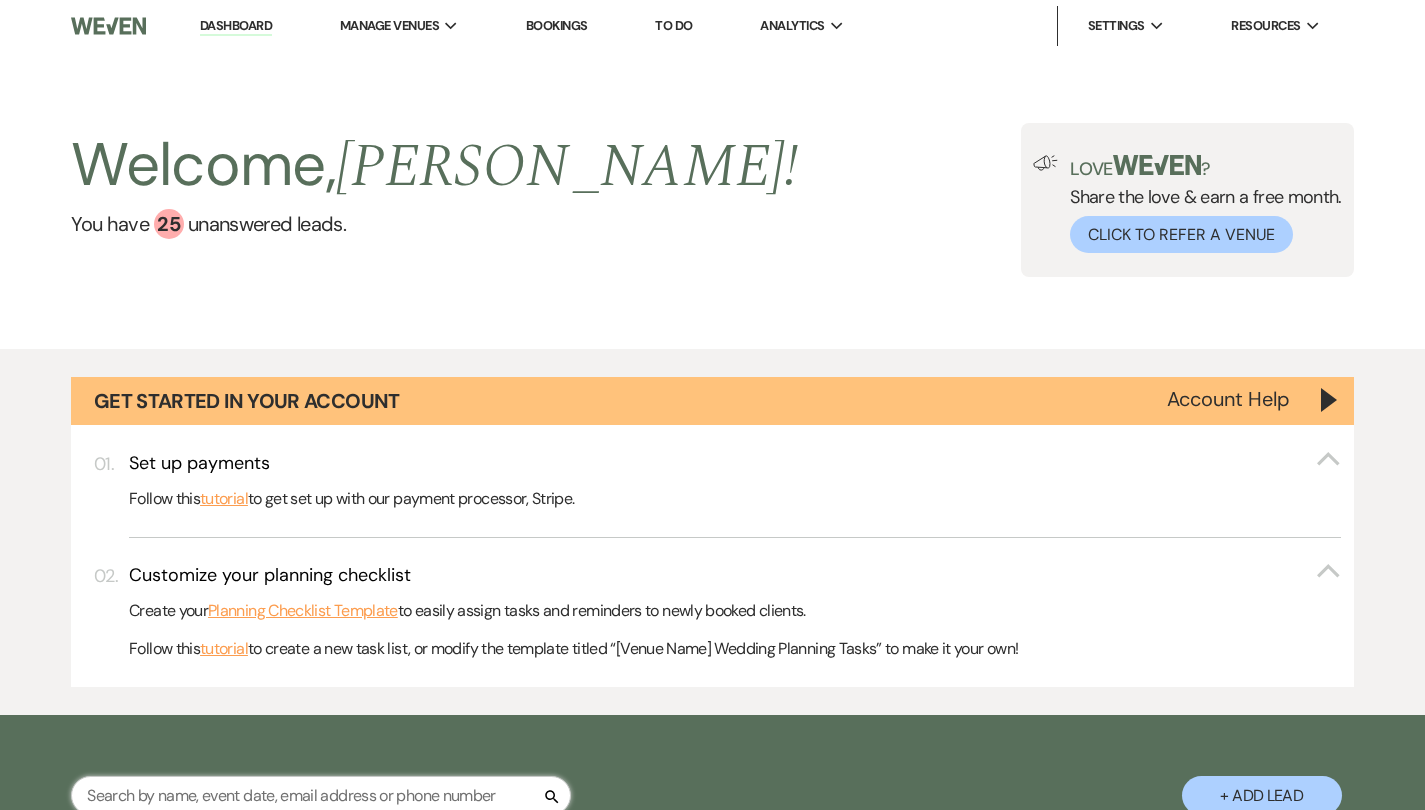 click at bounding box center [321, 795] 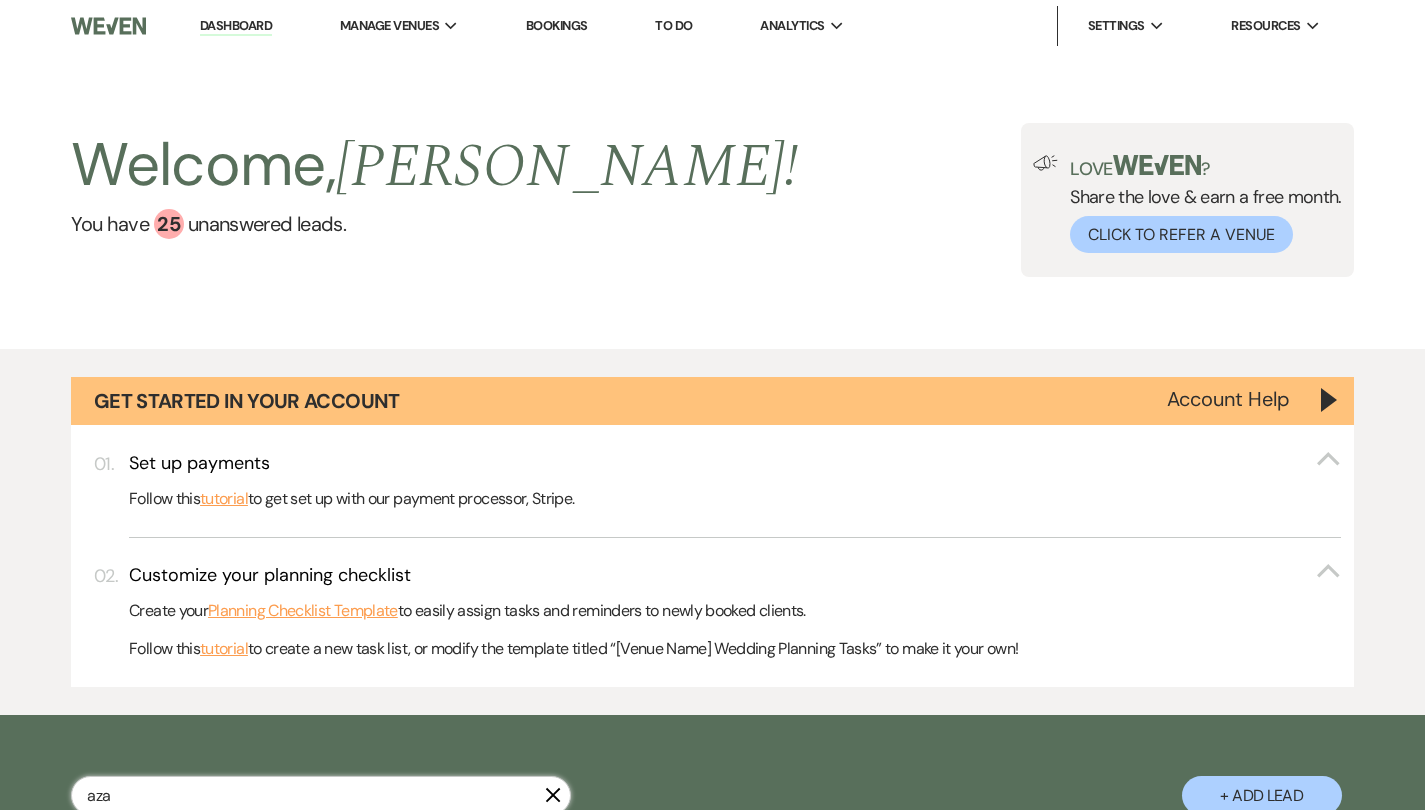 type on "aza" 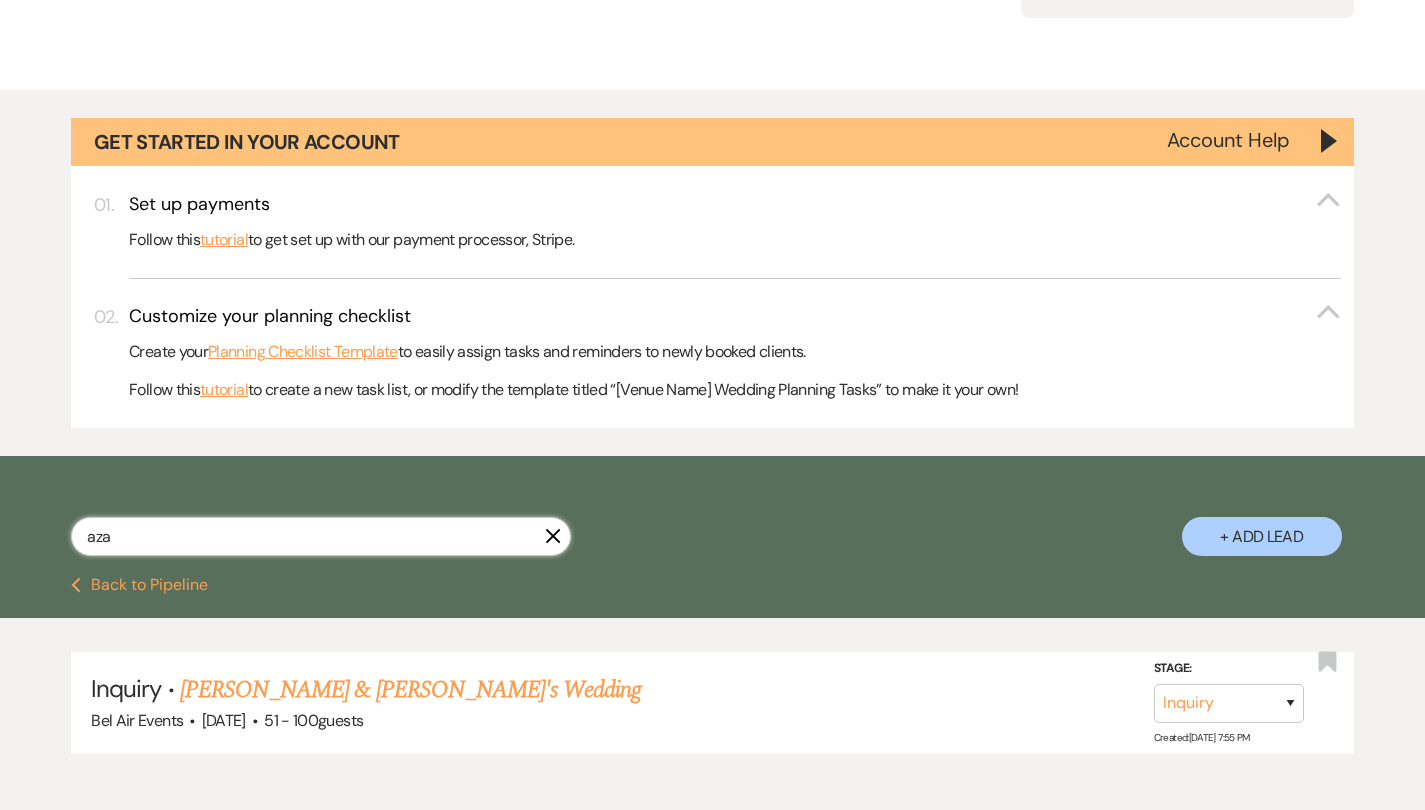 scroll, scrollTop: 302, scrollLeft: 0, axis: vertical 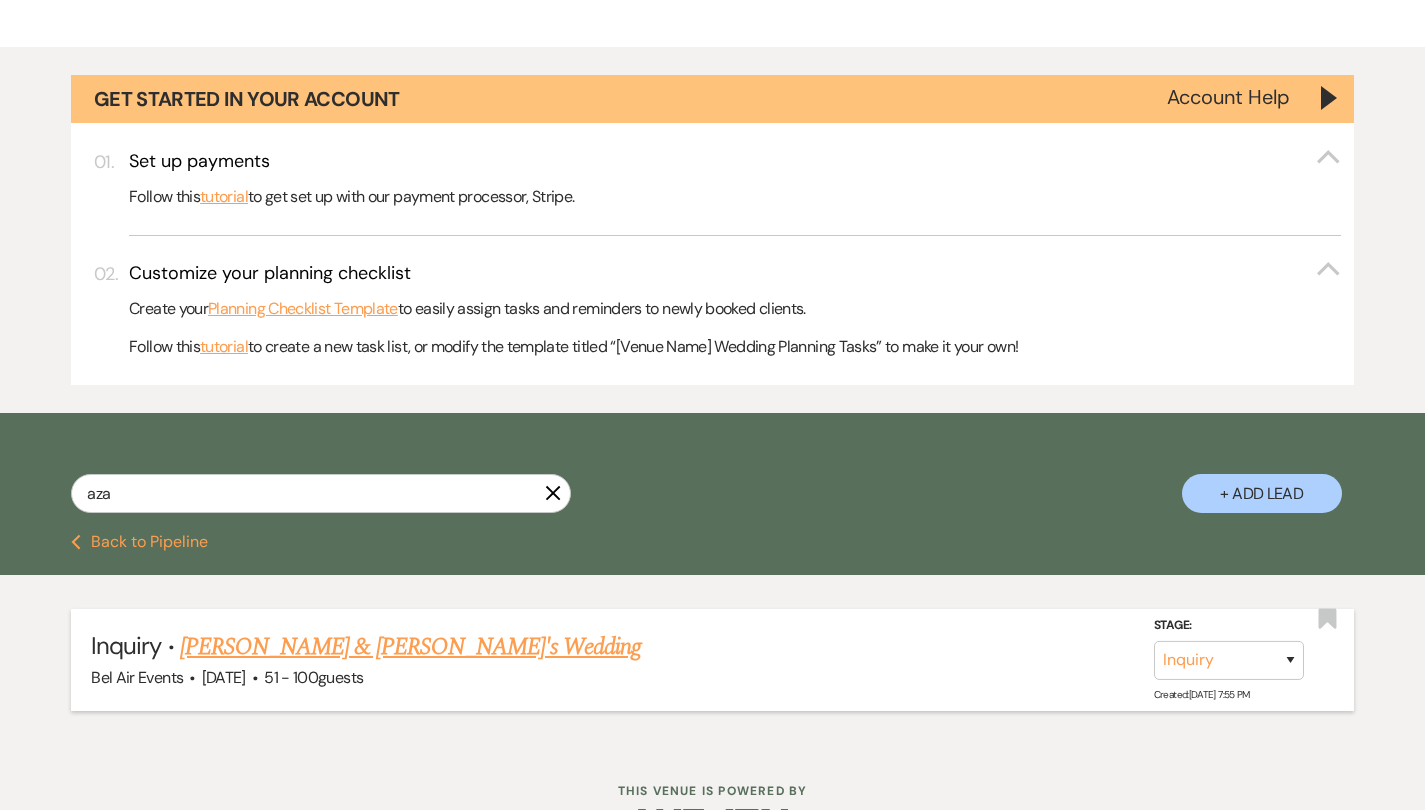 click on "[PERSON_NAME] & [PERSON_NAME]'s Wedding" at bounding box center (411, 647) 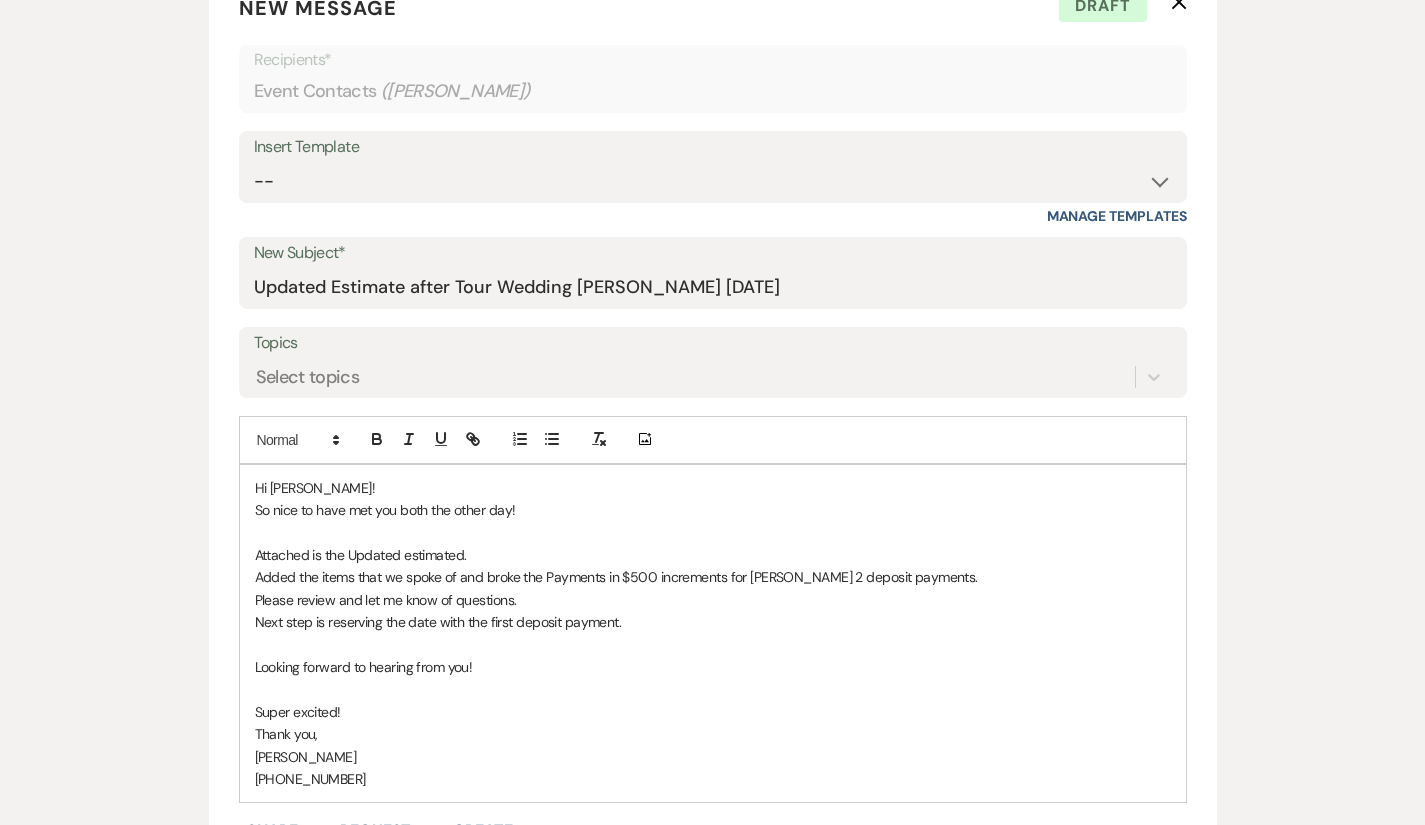 scroll, scrollTop: 828, scrollLeft: 0, axis: vertical 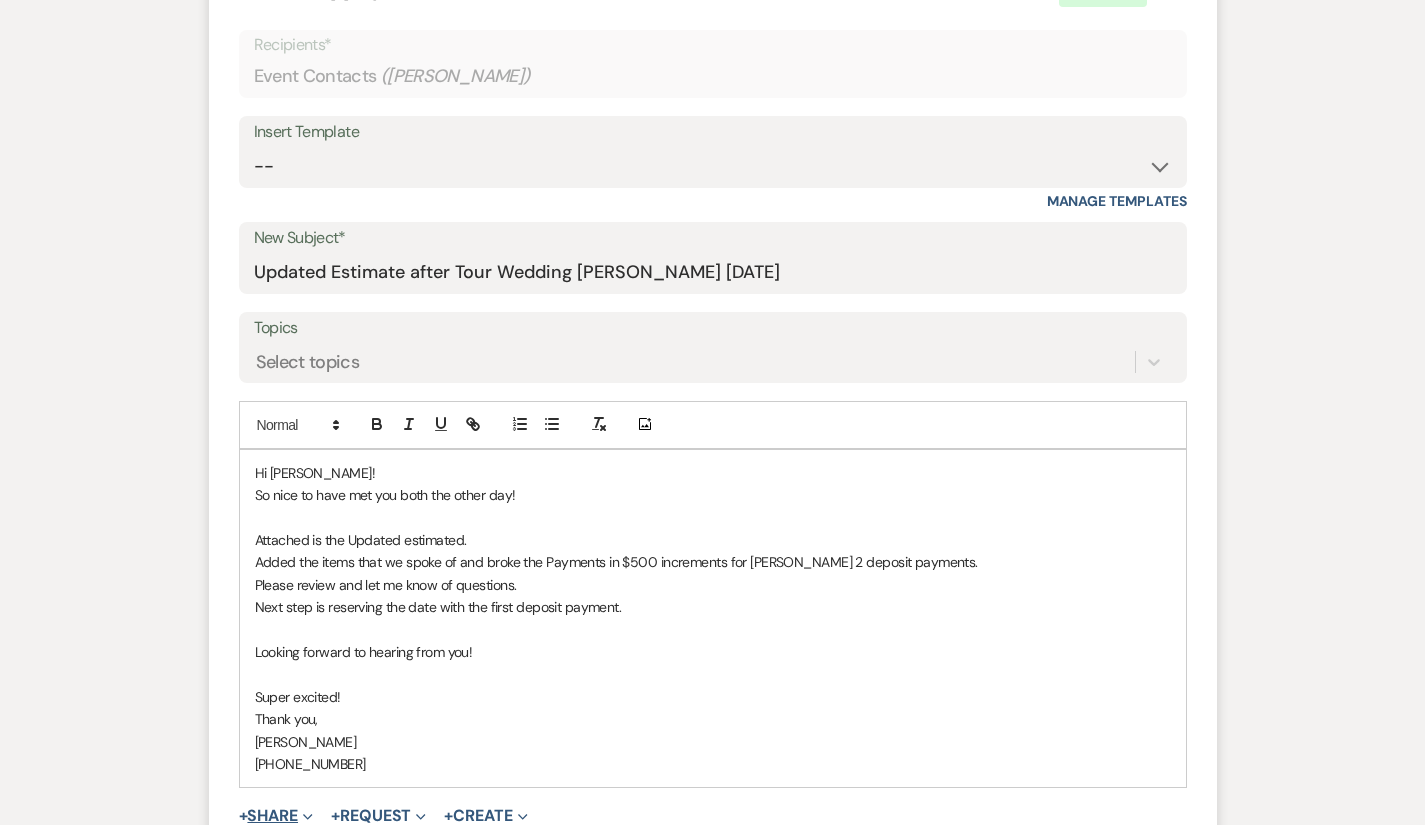 click on "+  Share Expand" at bounding box center [276, 816] 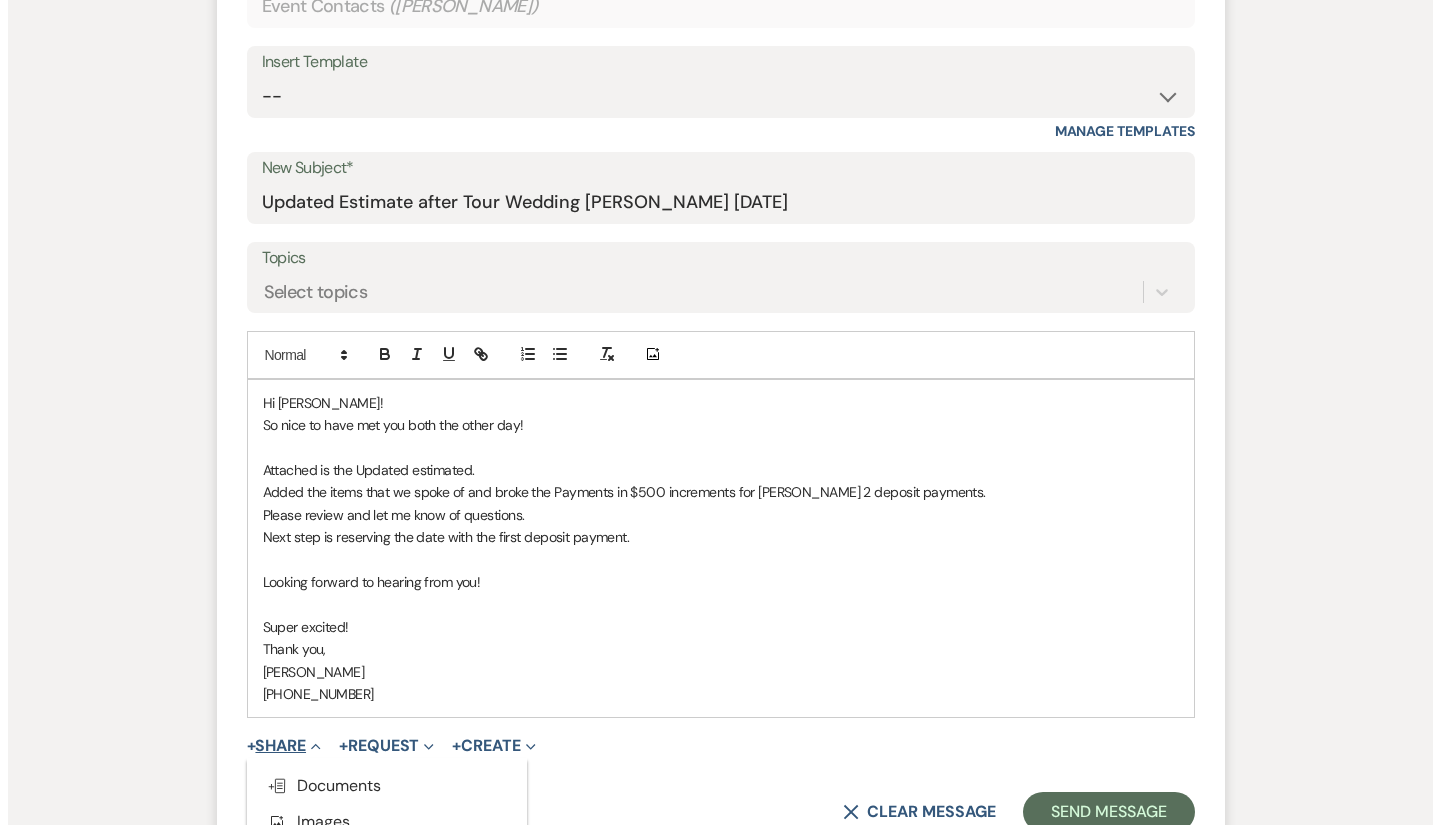 scroll, scrollTop: 991, scrollLeft: 0, axis: vertical 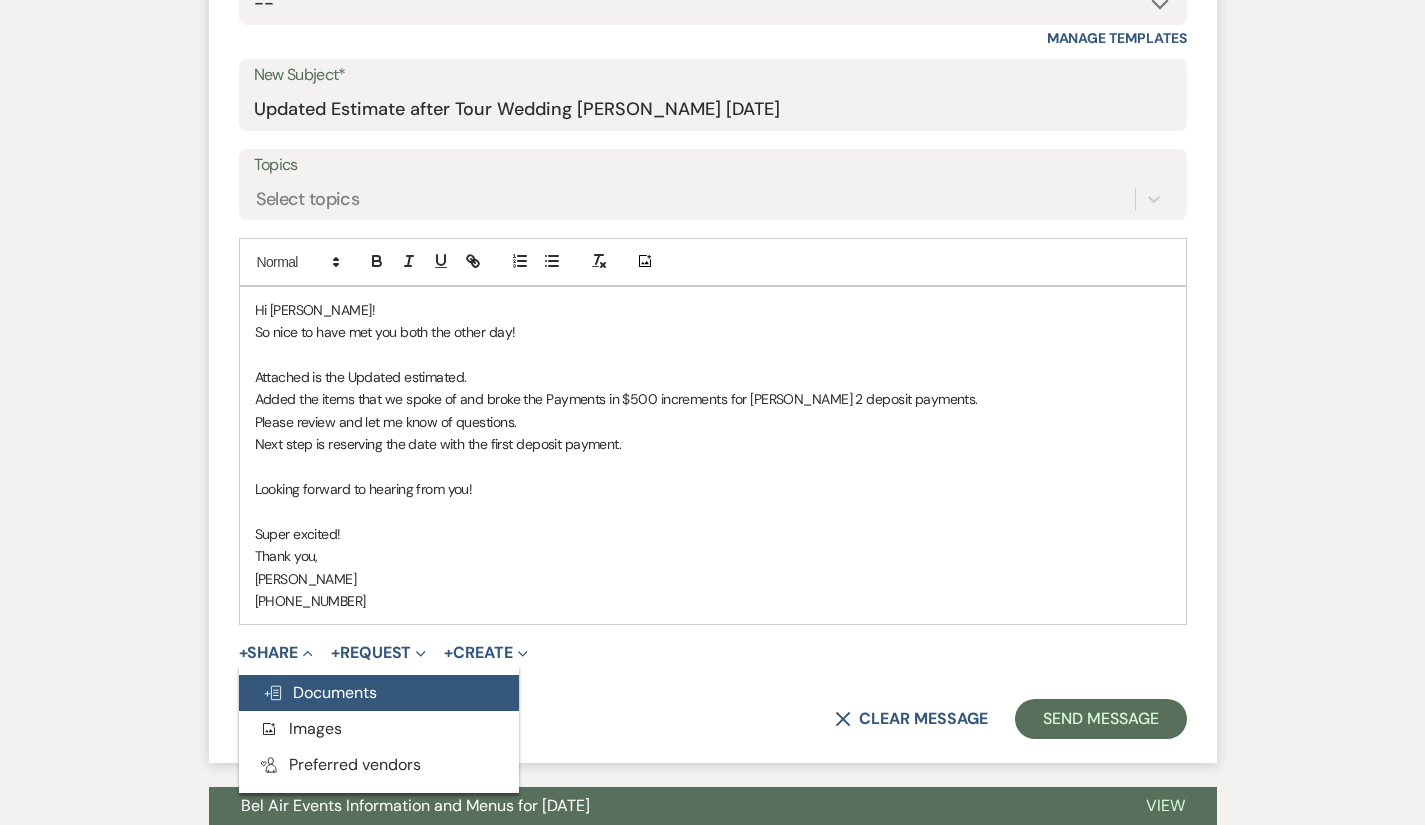 click on "Doc Upload Documents" at bounding box center (379, 693) 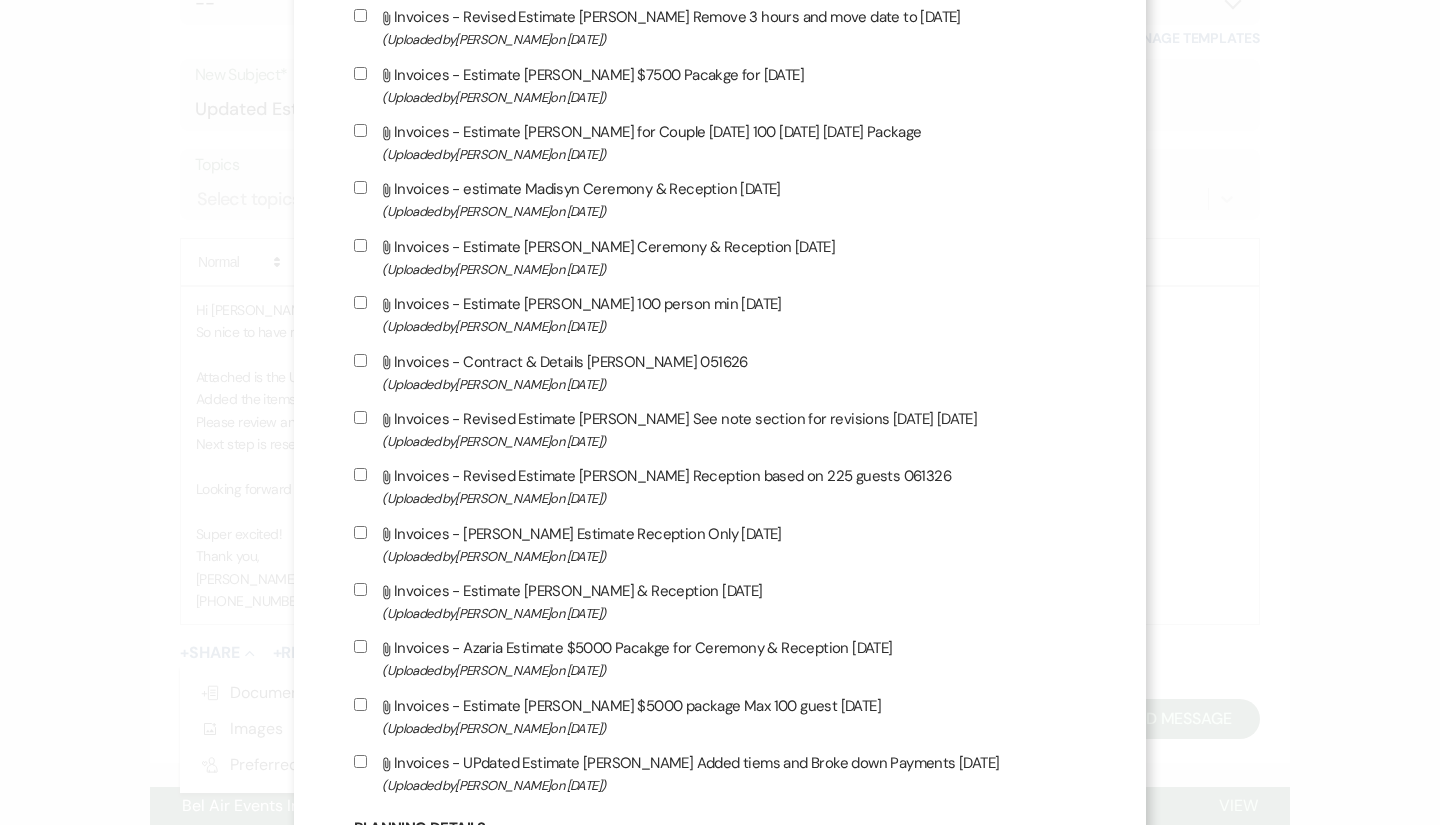 scroll, scrollTop: 3607, scrollLeft: 0, axis: vertical 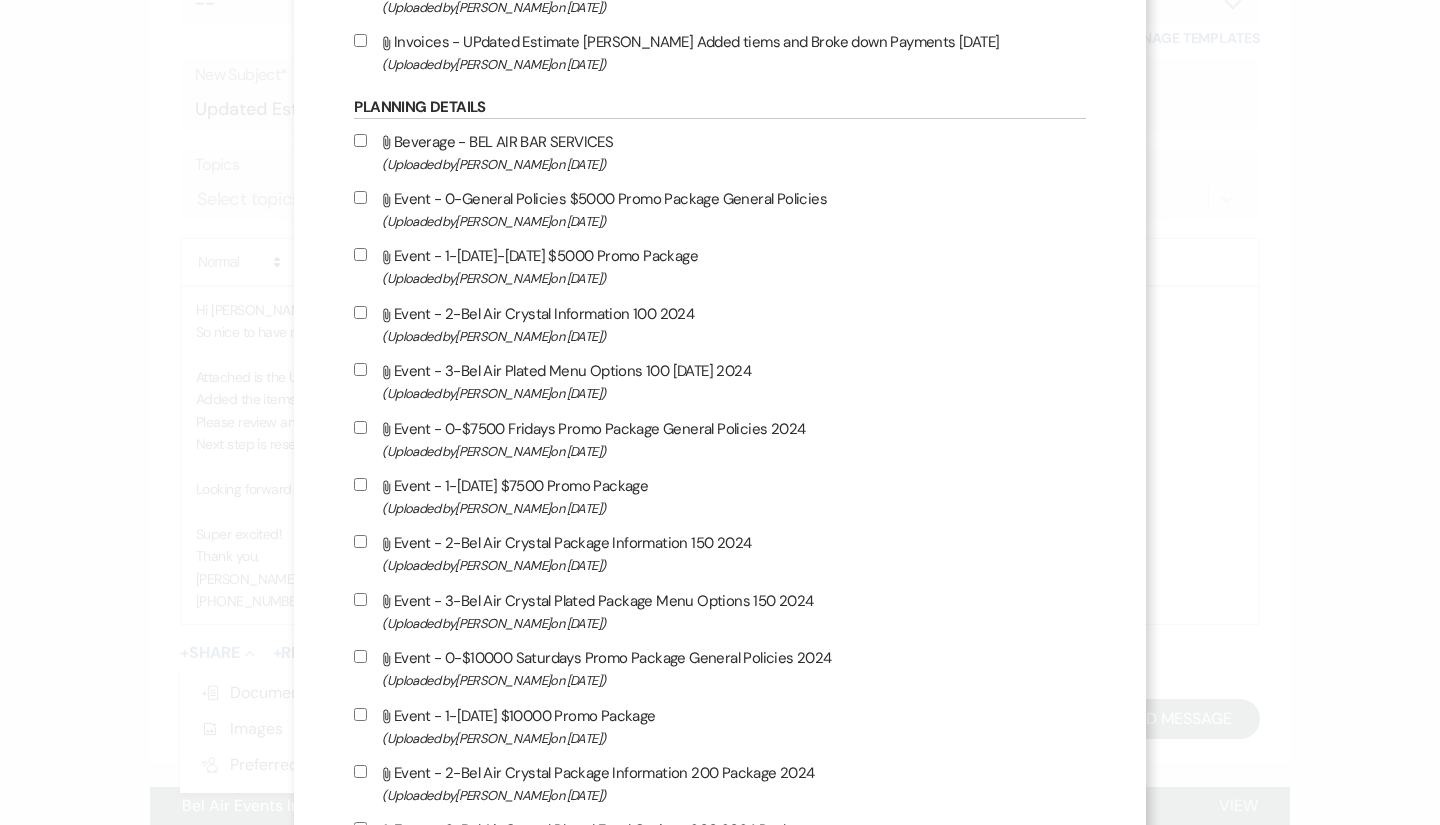 click on "Attach File Invoices - UPdated Estimate [PERSON_NAME] Added tiems and Broke down Payments [DATE] (Uploaded by  [PERSON_NAME]  on   [DATE] )" at bounding box center (360, 40) 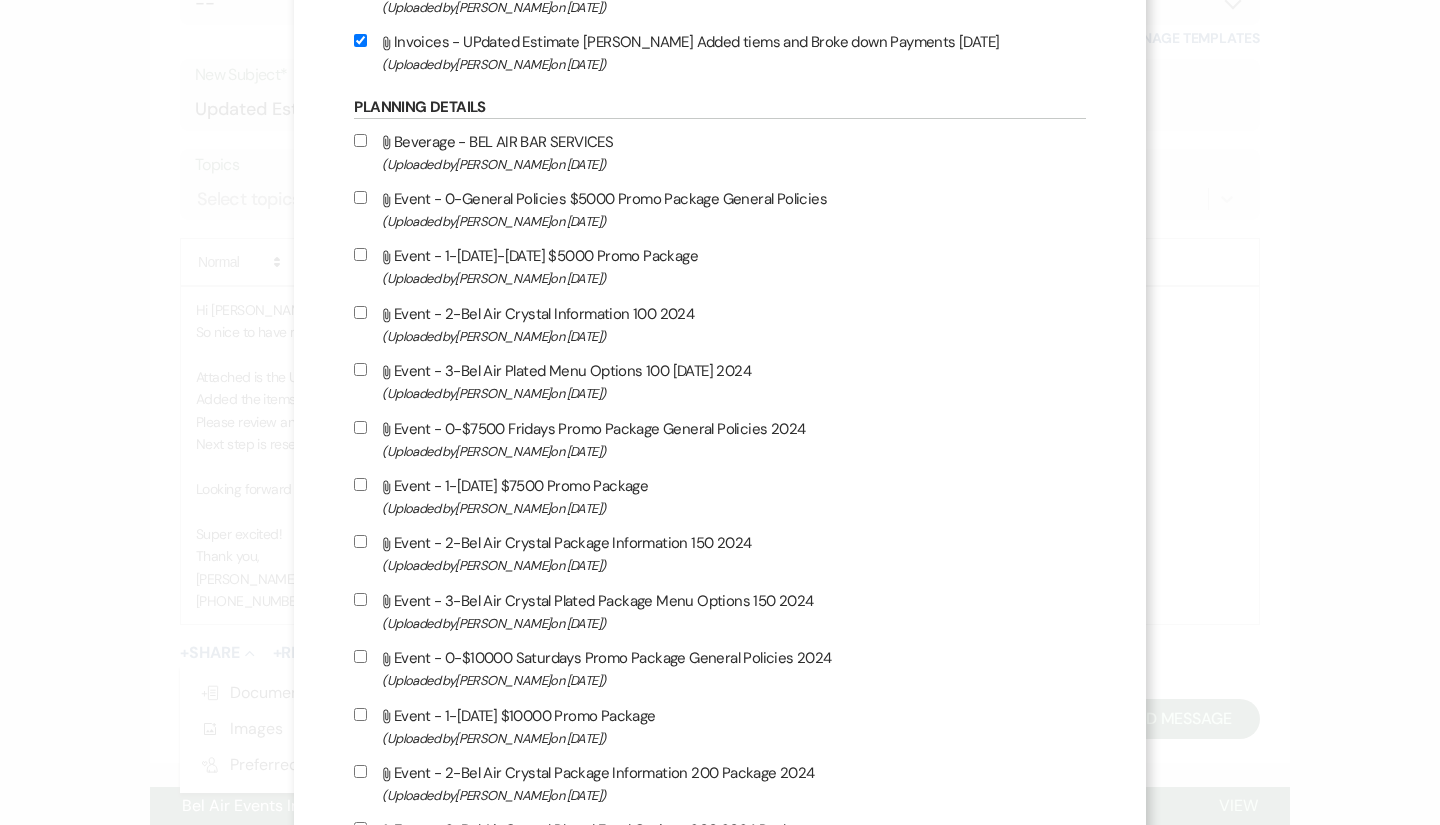 checkbox on "true" 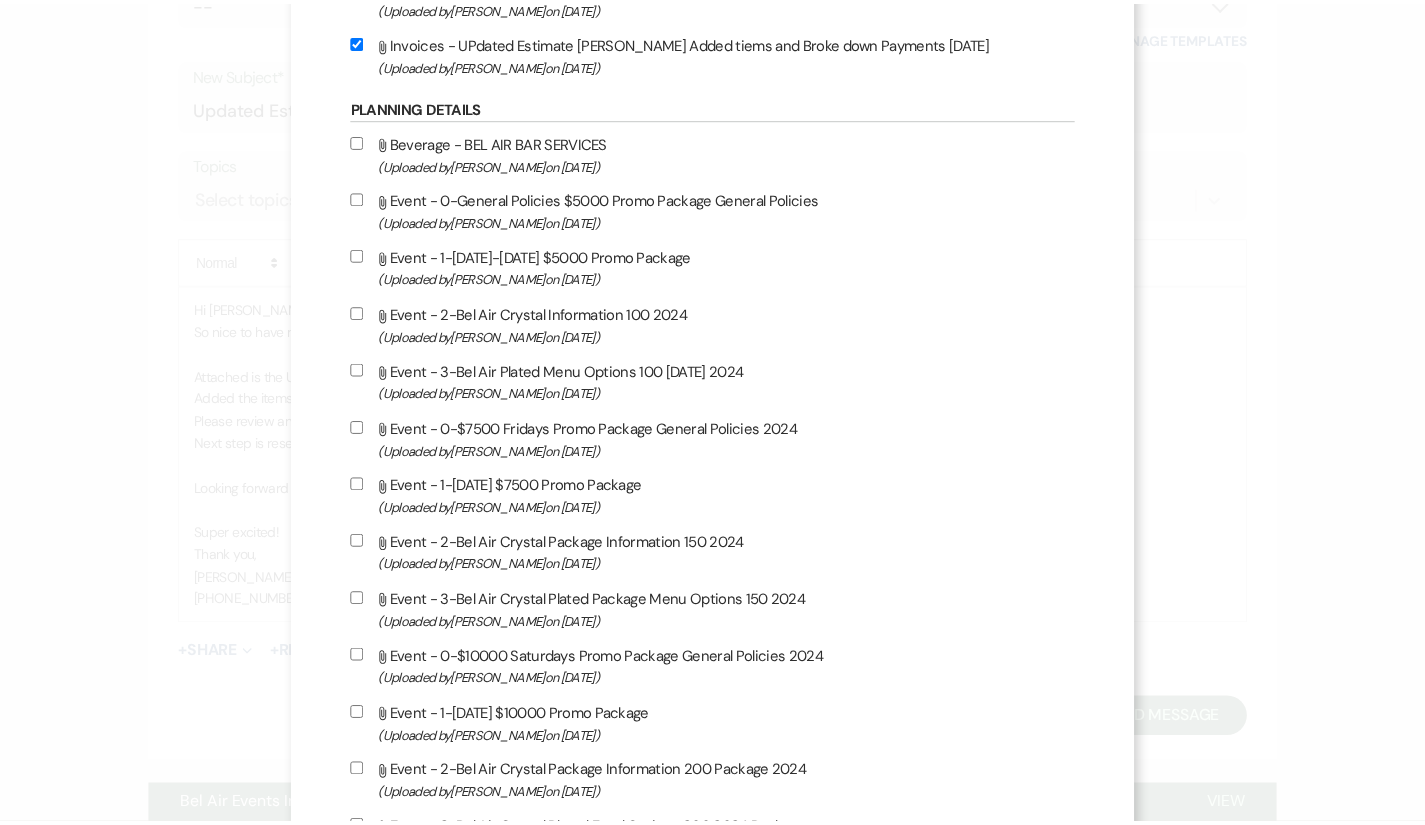 scroll, scrollTop: 5261, scrollLeft: 0, axis: vertical 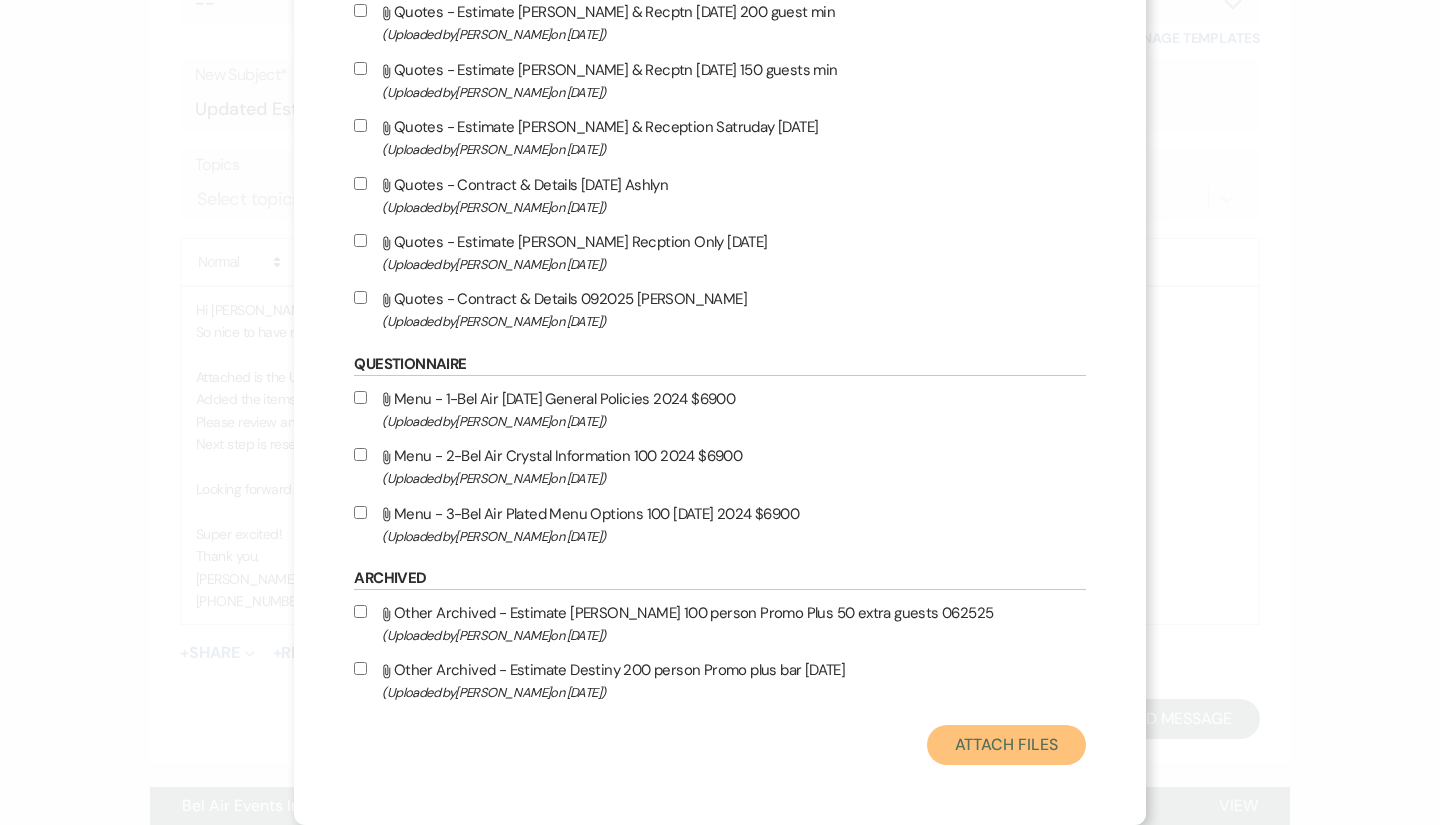 click on "Attach Files" at bounding box center [1006, 745] 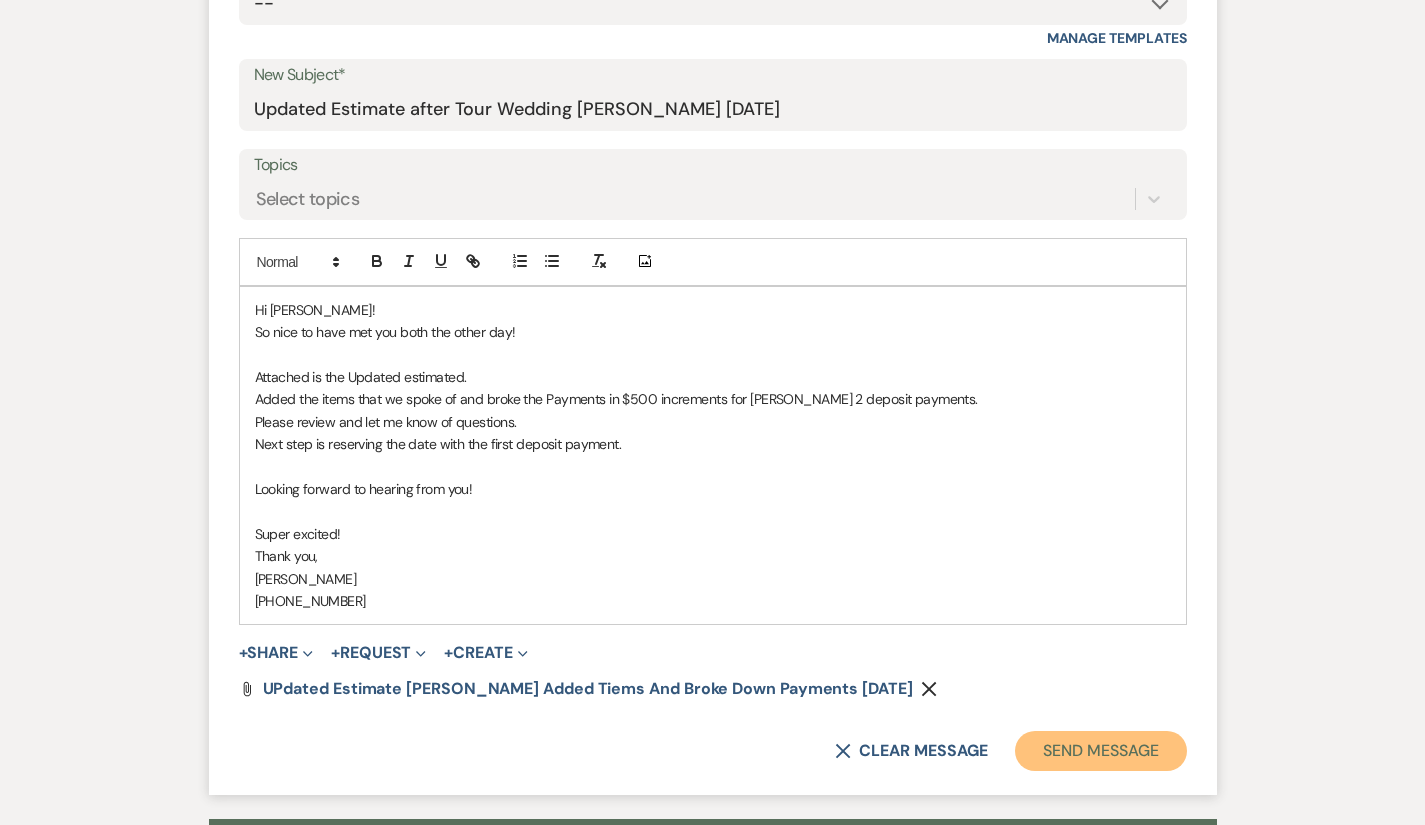 click on "Send Message" at bounding box center [1100, 751] 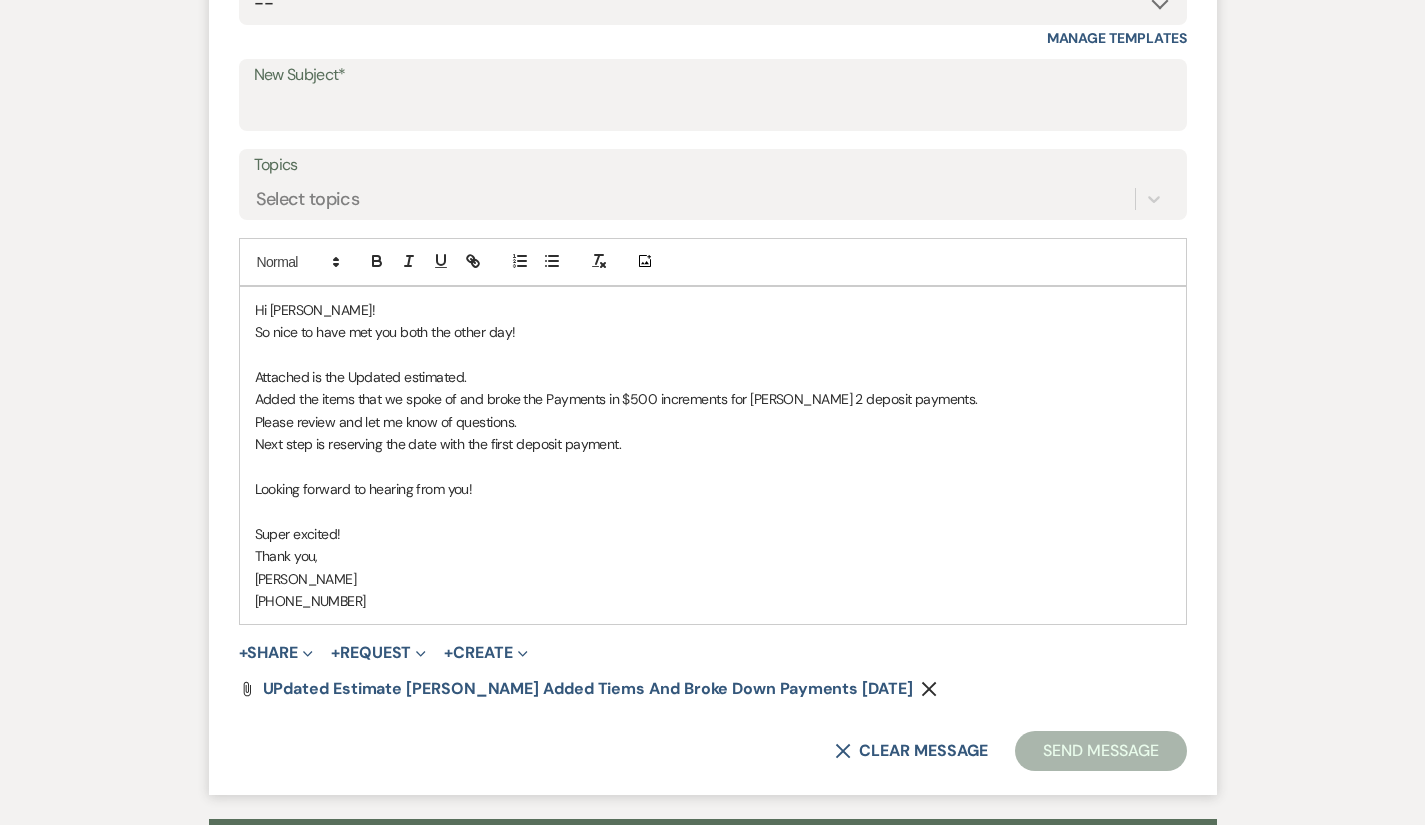 scroll, scrollTop: 247, scrollLeft: 0, axis: vertical 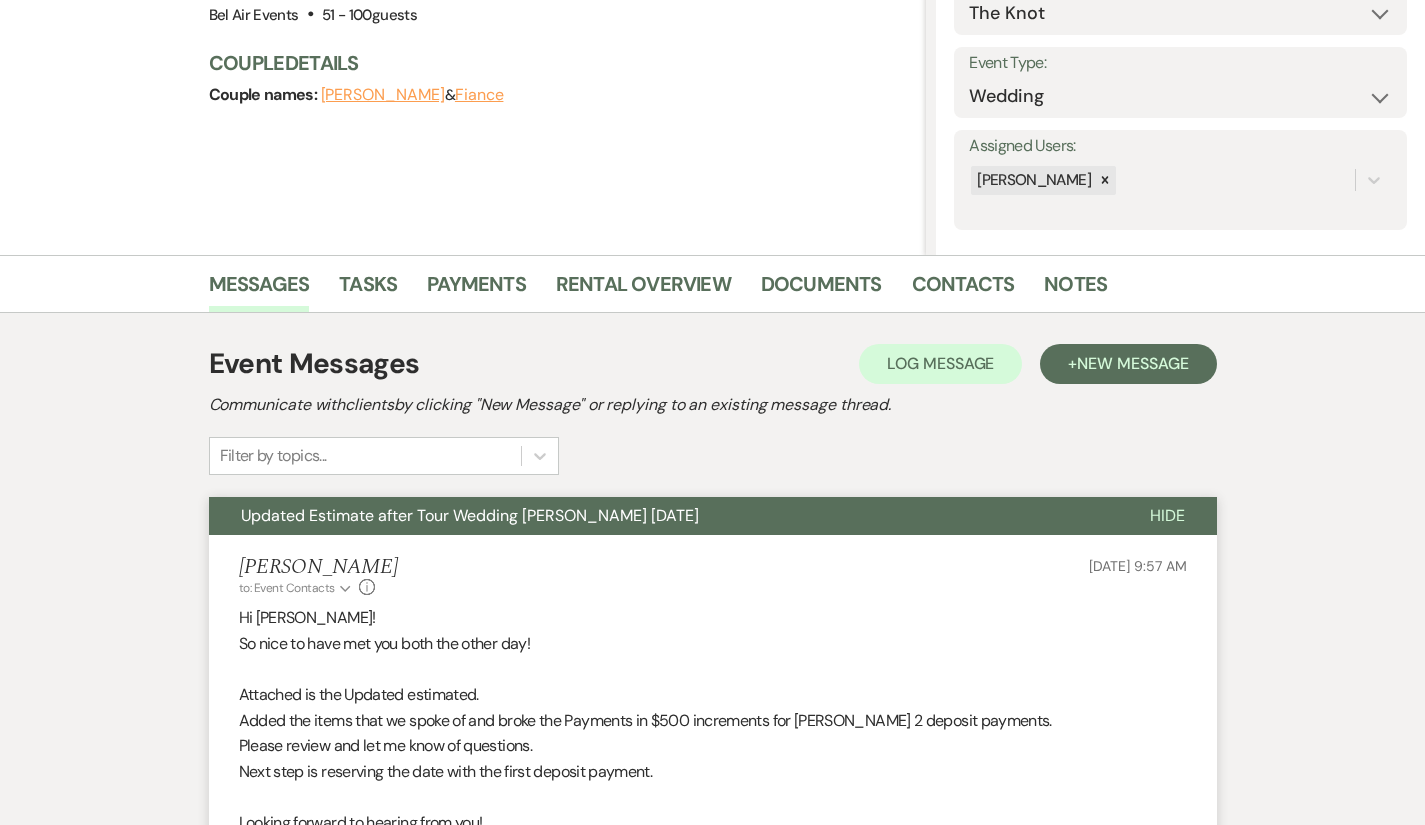 click on "Messages Tasks Payments Rental Overview Documents Contacts Notes Event Messages   Log Log Message +  New Message Communicate with  clients  by clicking "New Message" or replying to an existing message thread. Filter by topics... Updated Estimate after Tour Wedding [PERSON_NAME] [DATE] Hide [PERSON_NAME] to: Event Contacts Expand Info [DATE] 9:57 AM Hi [PERSON_NAME]! So nice to have met you both the other day! Attached is the Updated estimated. Added the items that we spoke of and broke the Payments in $500 increments for [PERSON_NAME] 2 deposit payments. Please review and let me know of questions. Next step is reserving the date with the first deposit payment. Looking forward to hearing from you! Super excited! Thank you, [PERSON_NAME] [PHONE_NUMBER] Attach File UPdated Estimate [PERSON_NAME] Added tiems and Broke down Payments [DATE]   Send  Message   Sending... Envelope Reply Bel Air Events Information and Menus for [DATE] View Expand 1 message New Event Inquiry: [PERSON_NAME] from The Knot View Expand" at bounding box center (712, 793) 